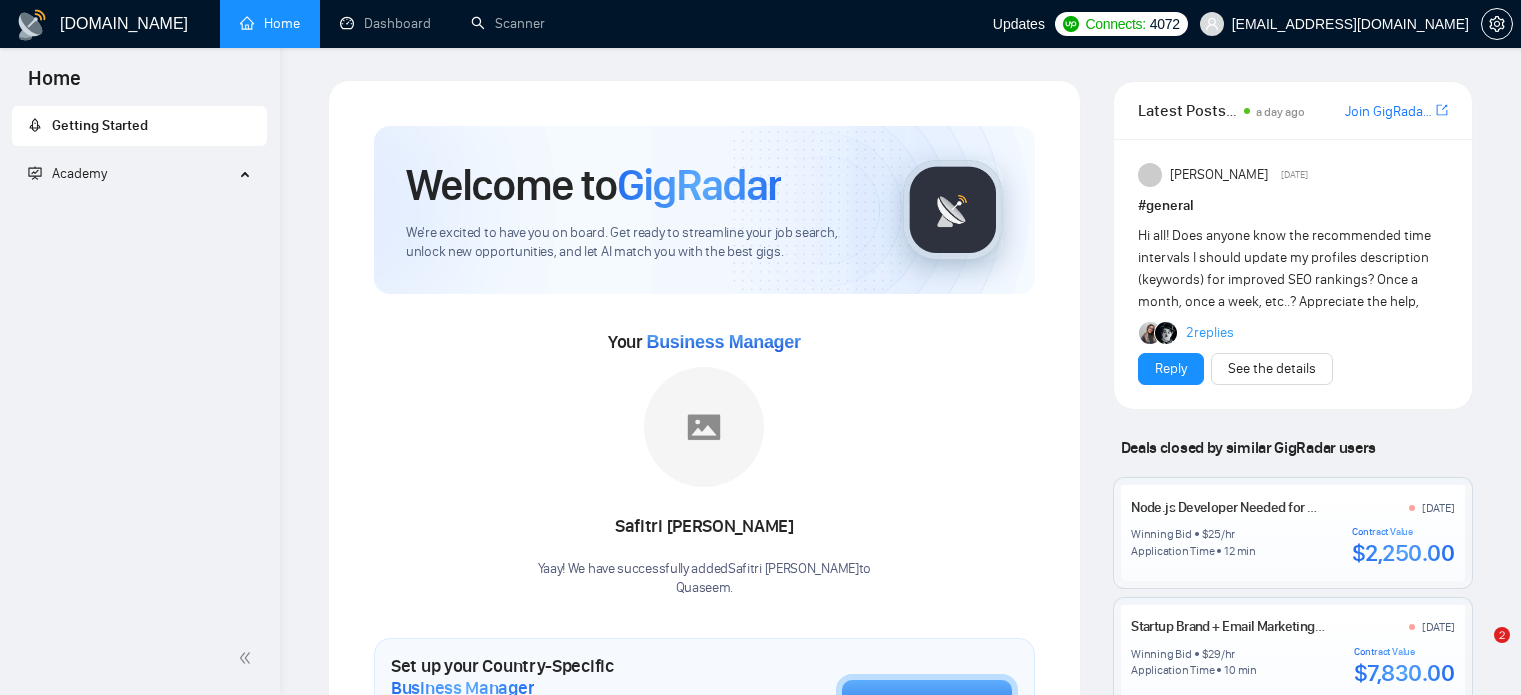 scroll, scrollTop: 0, scrollLeft: 0, axis: both 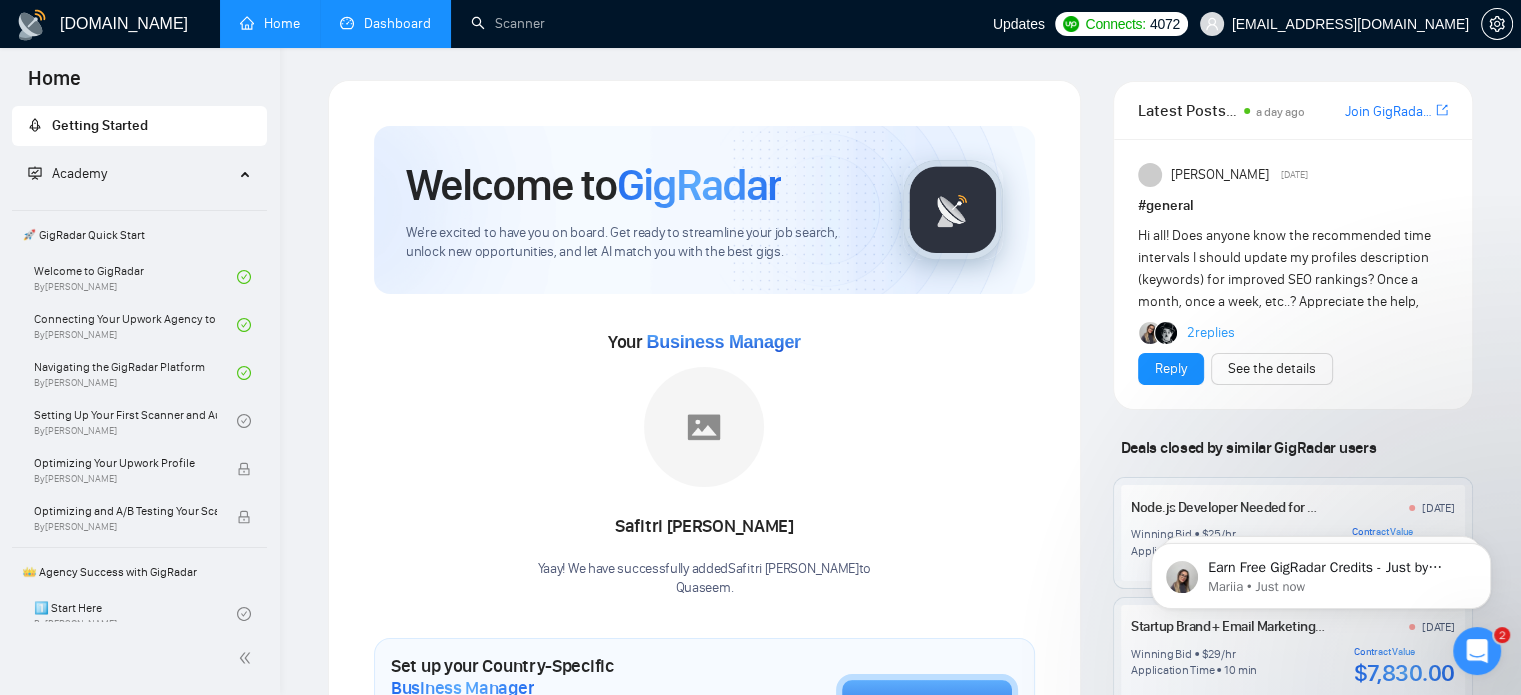 click on "Dashboard" at bounding box center [385, 23] 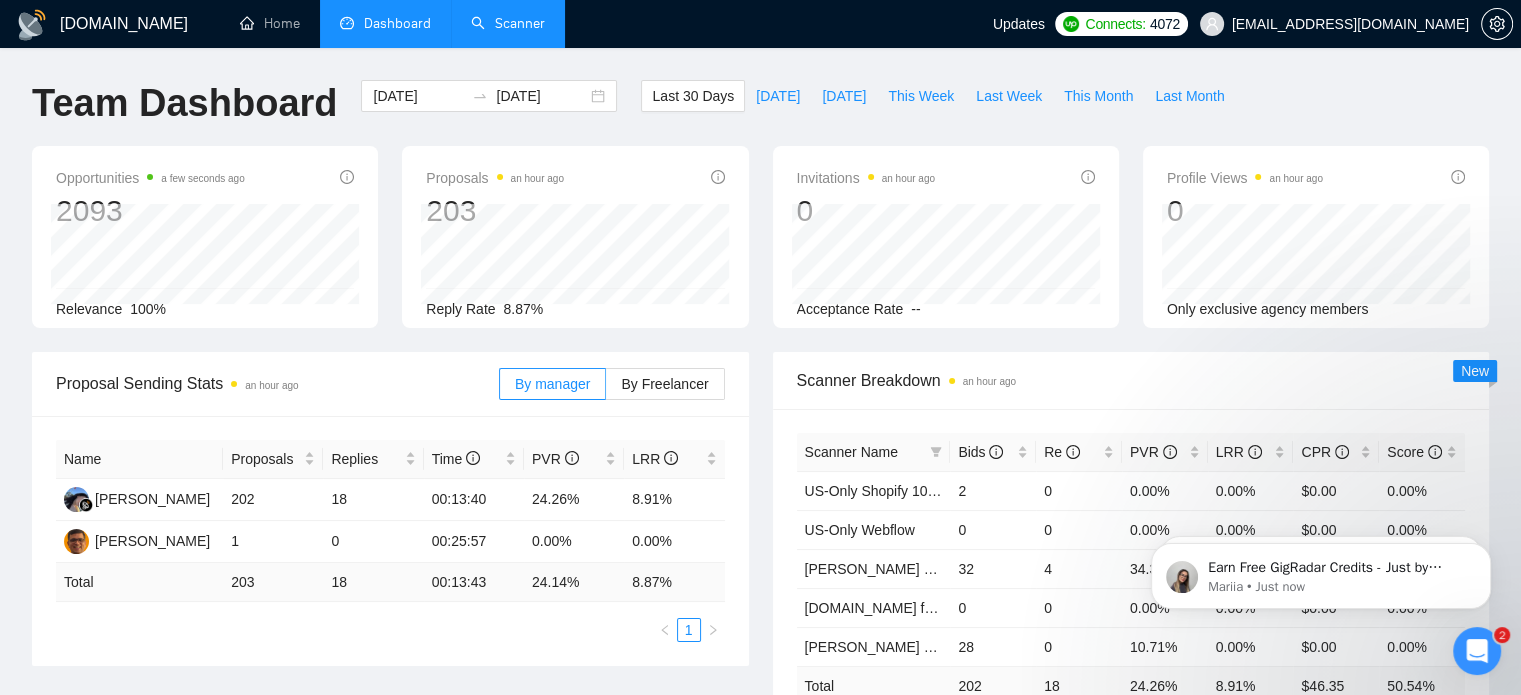 click on "Scanner" at bounding box center (508, 23) 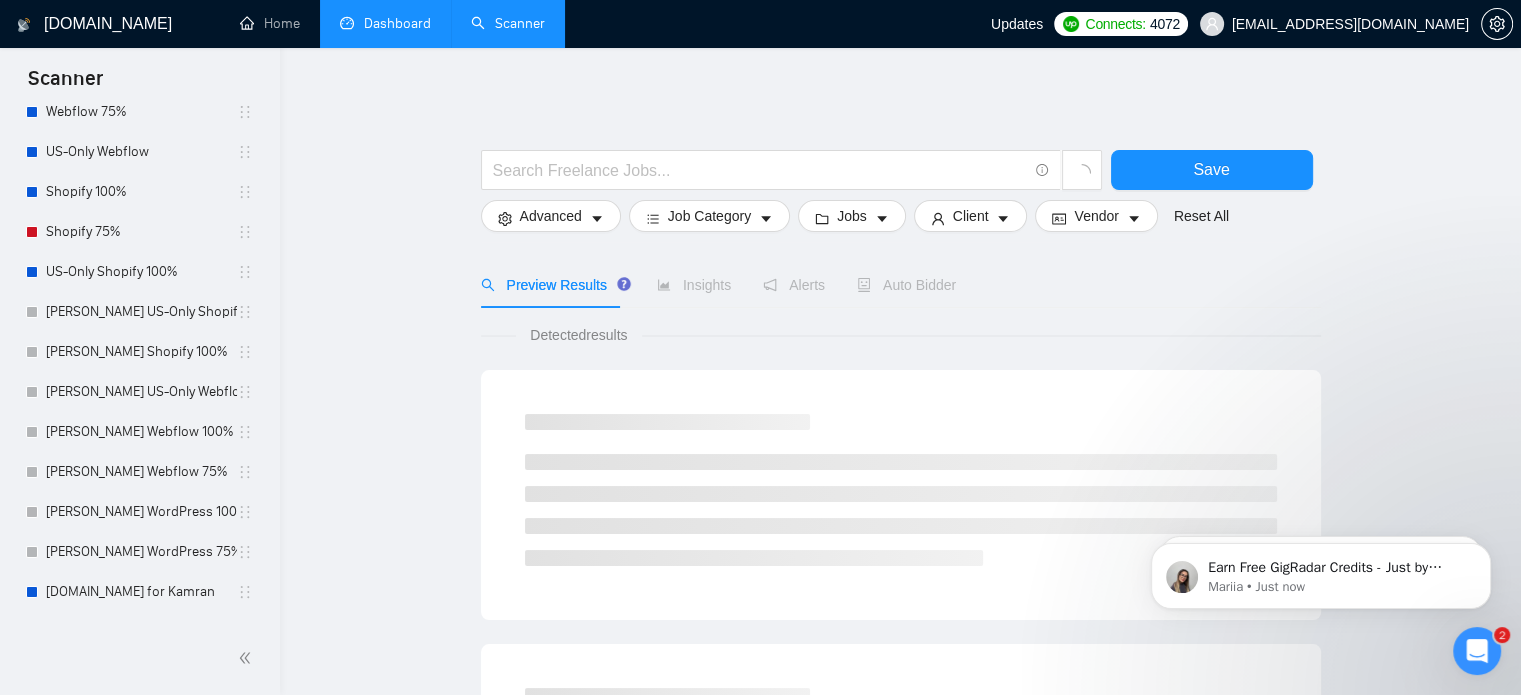 scroll, scrollTop: 500, scrollLeft: 0, axis: vertical 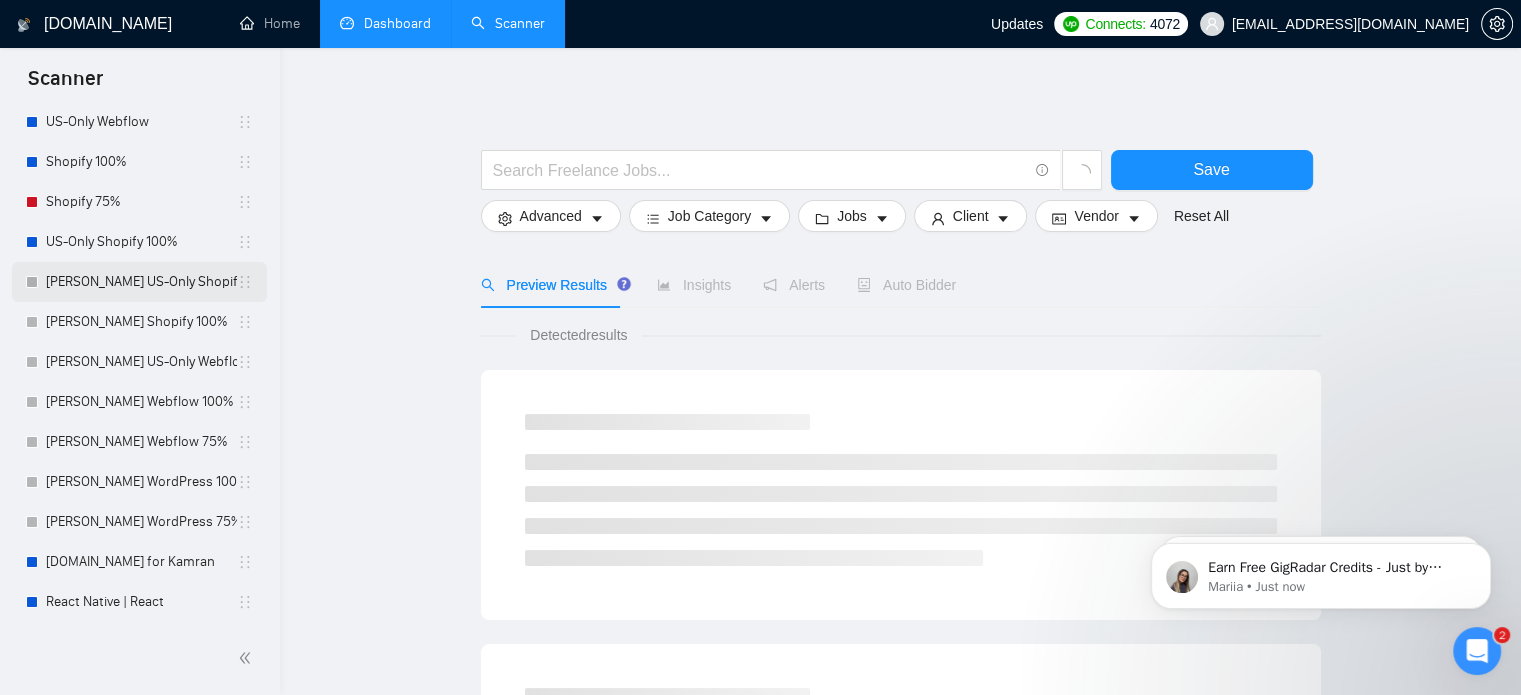 click on "[PERSON_NAME] US-Only Shopify 100%" at bounding box center [141, 282] 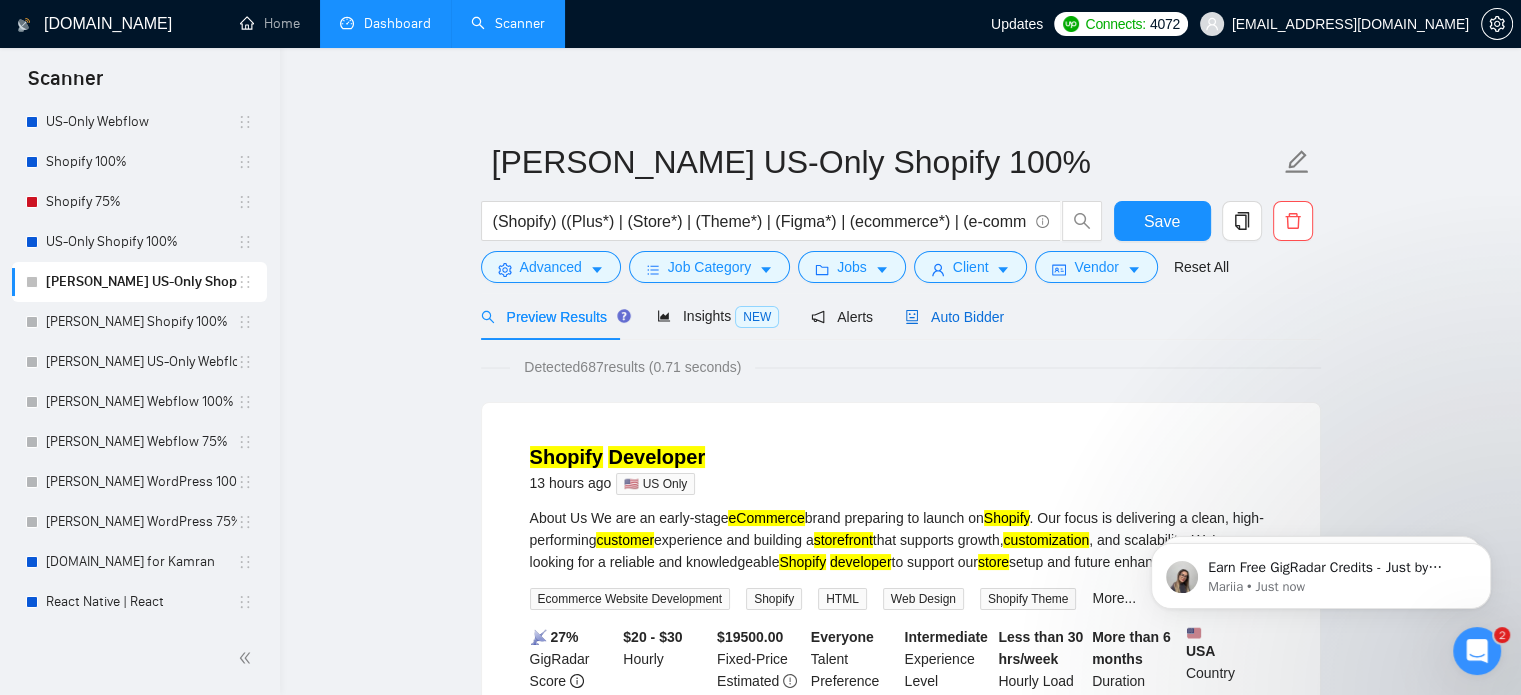 click on "Auto Bidder" at bounding box center (954, 317) 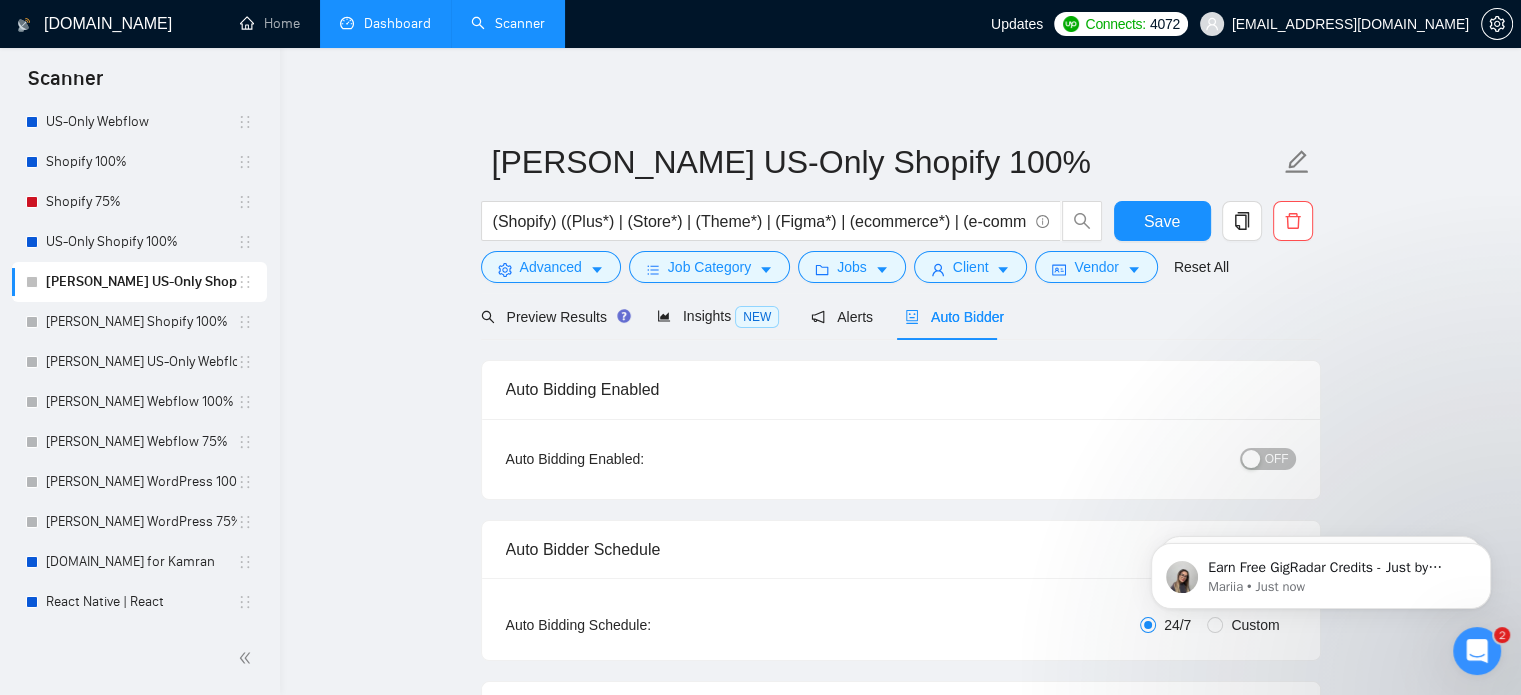 radio on "false" 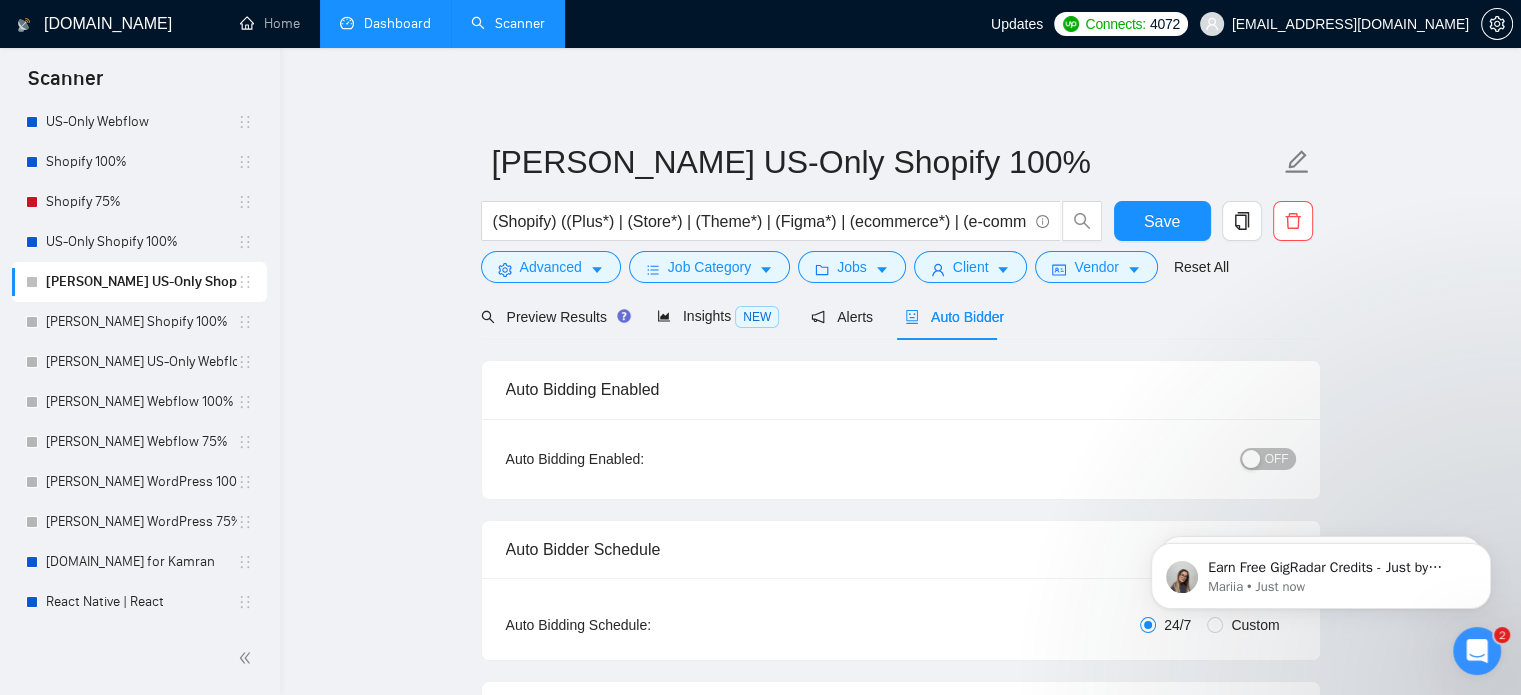 radio on "true" 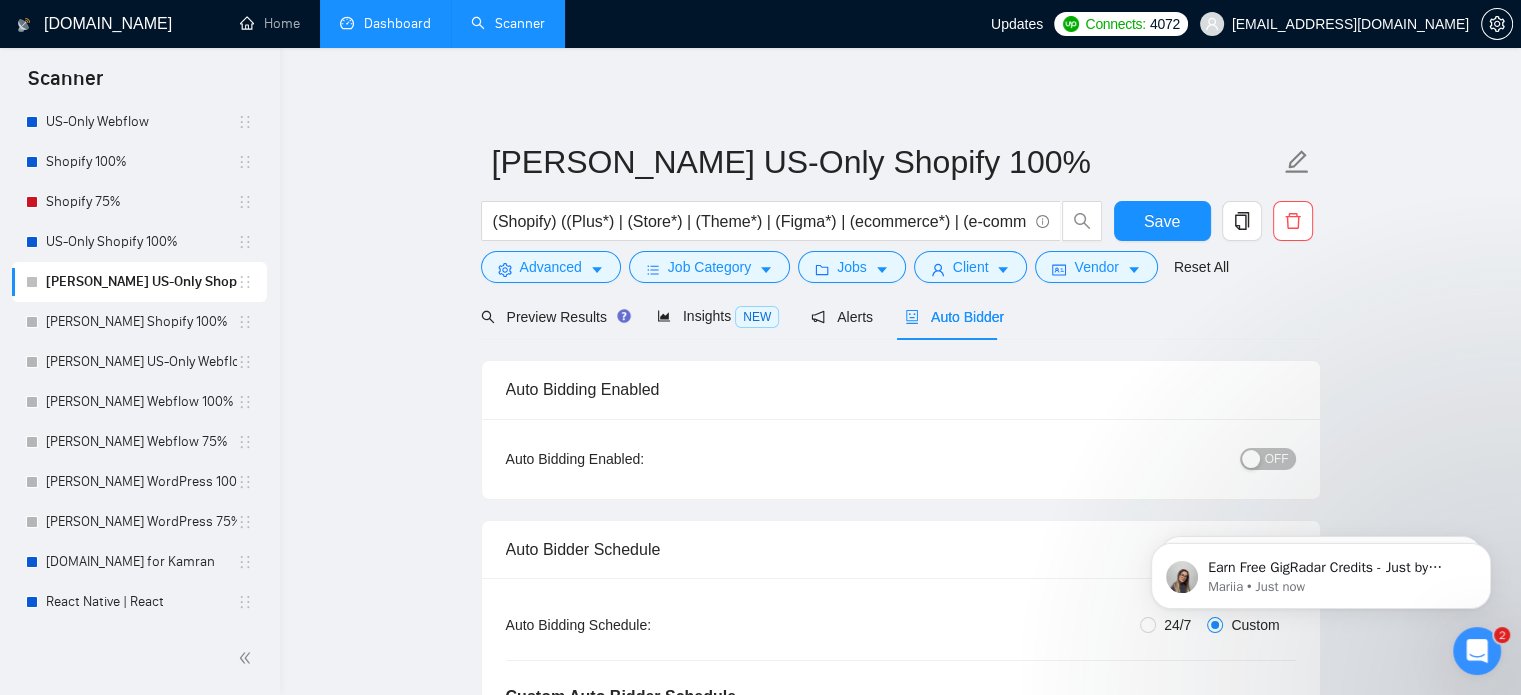 click on "OFF" at bounding box center (1277, 459) 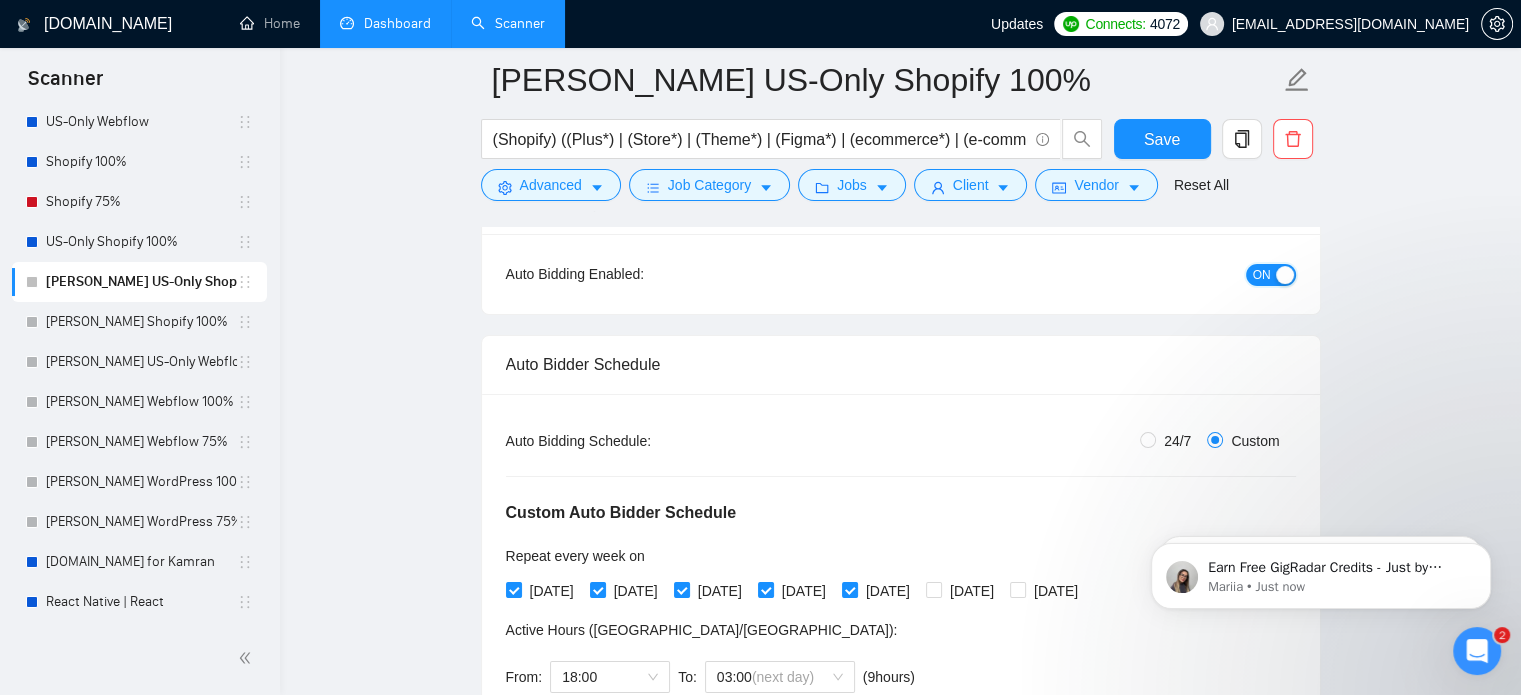 scroll, scrollTop: 100, scrollLeft: 0, axis: vertical 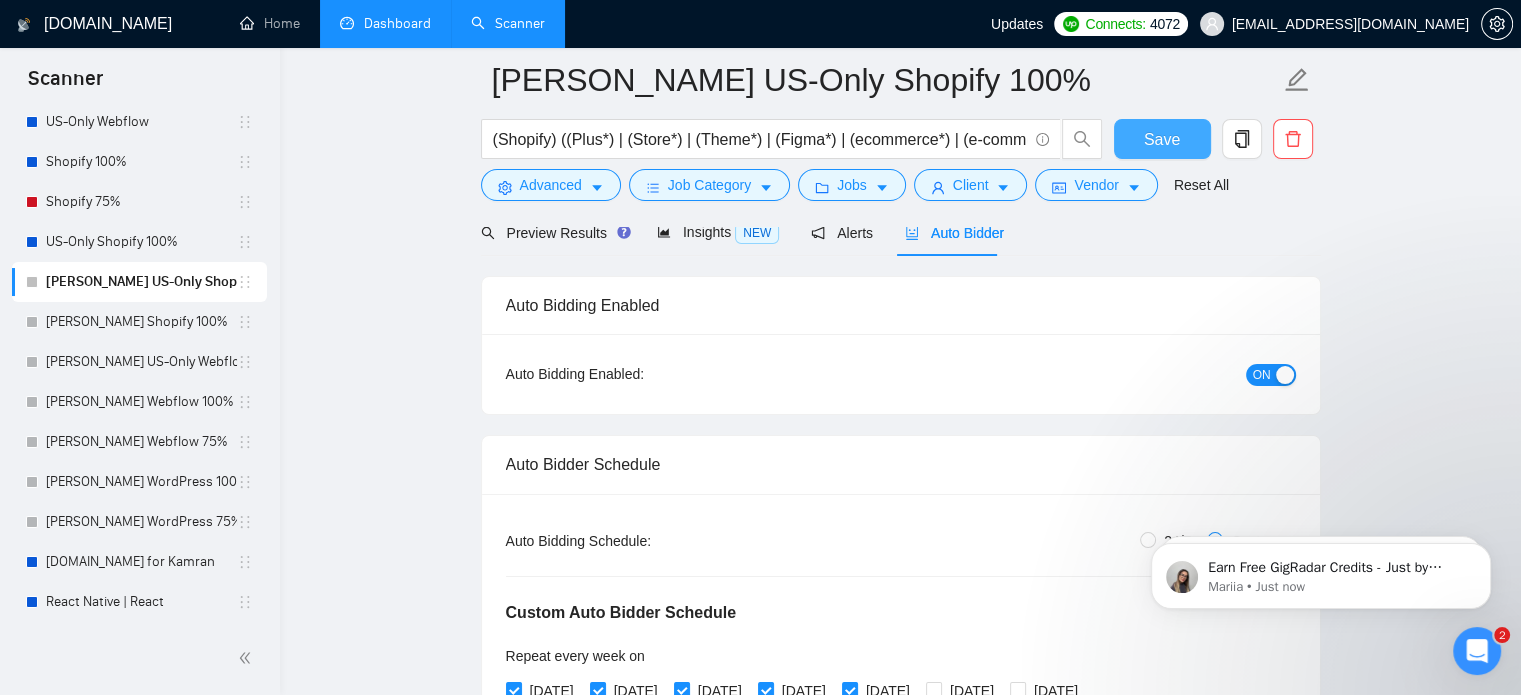 click on "Save" at bounding box center (1162, 139) 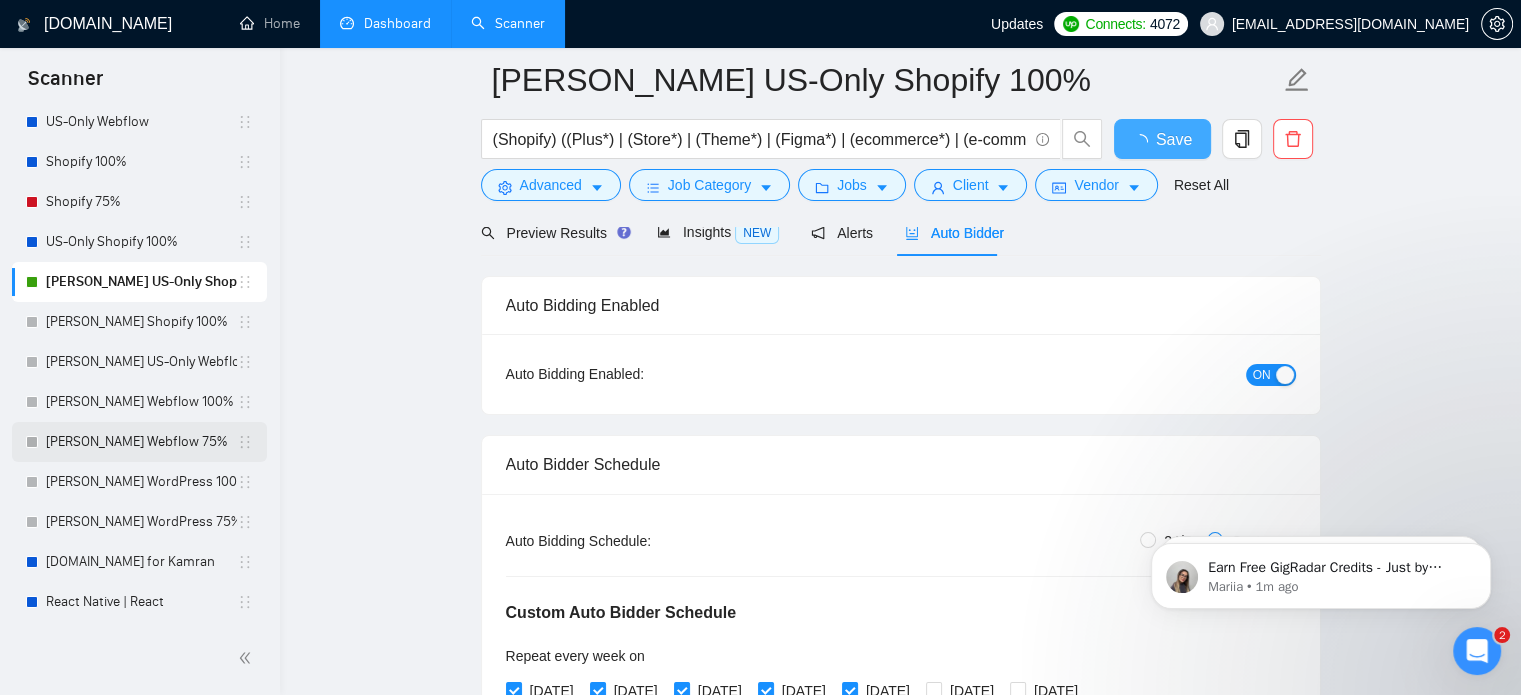 type 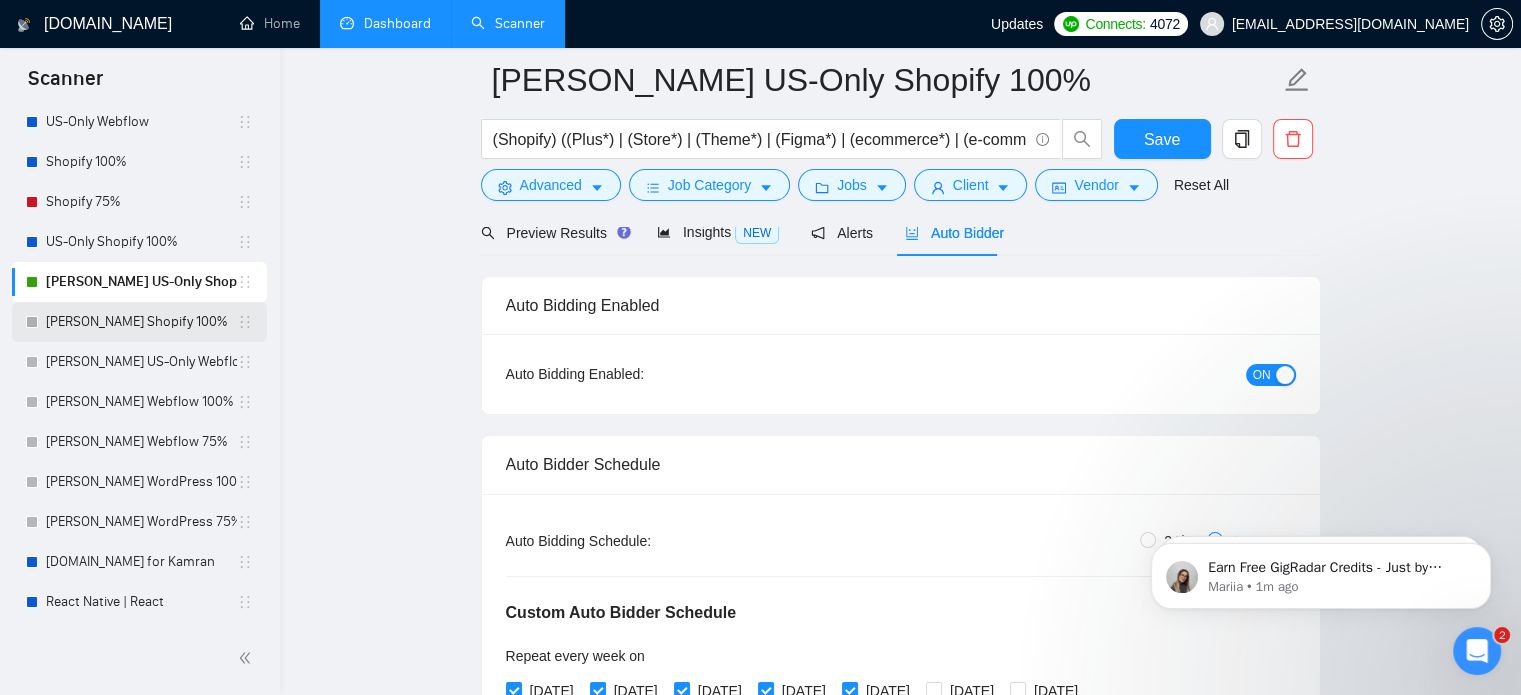 click on "[PERSON_NAME] Shopify 100%" at bounding box center (141, 322) 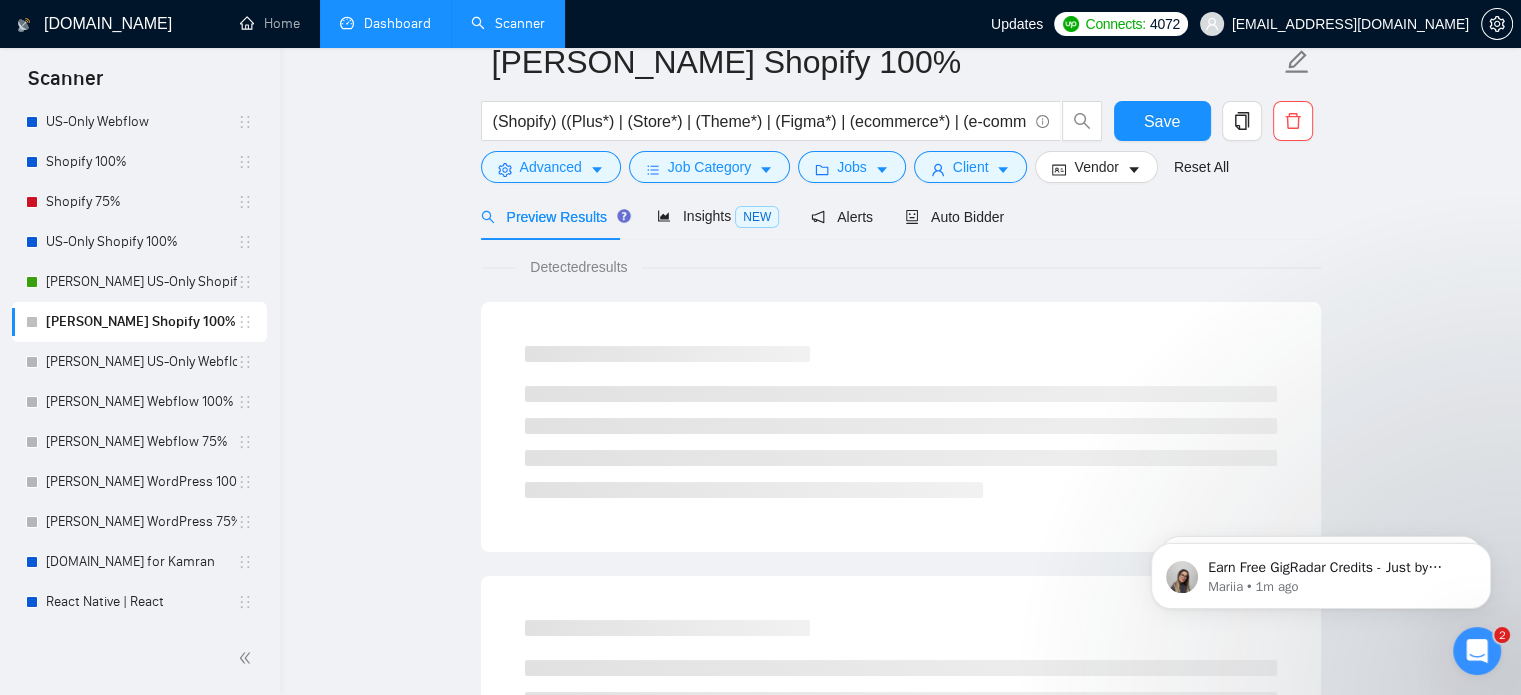 scroll, scrollTop: 35, scrollLeft: 0, axis: vertical 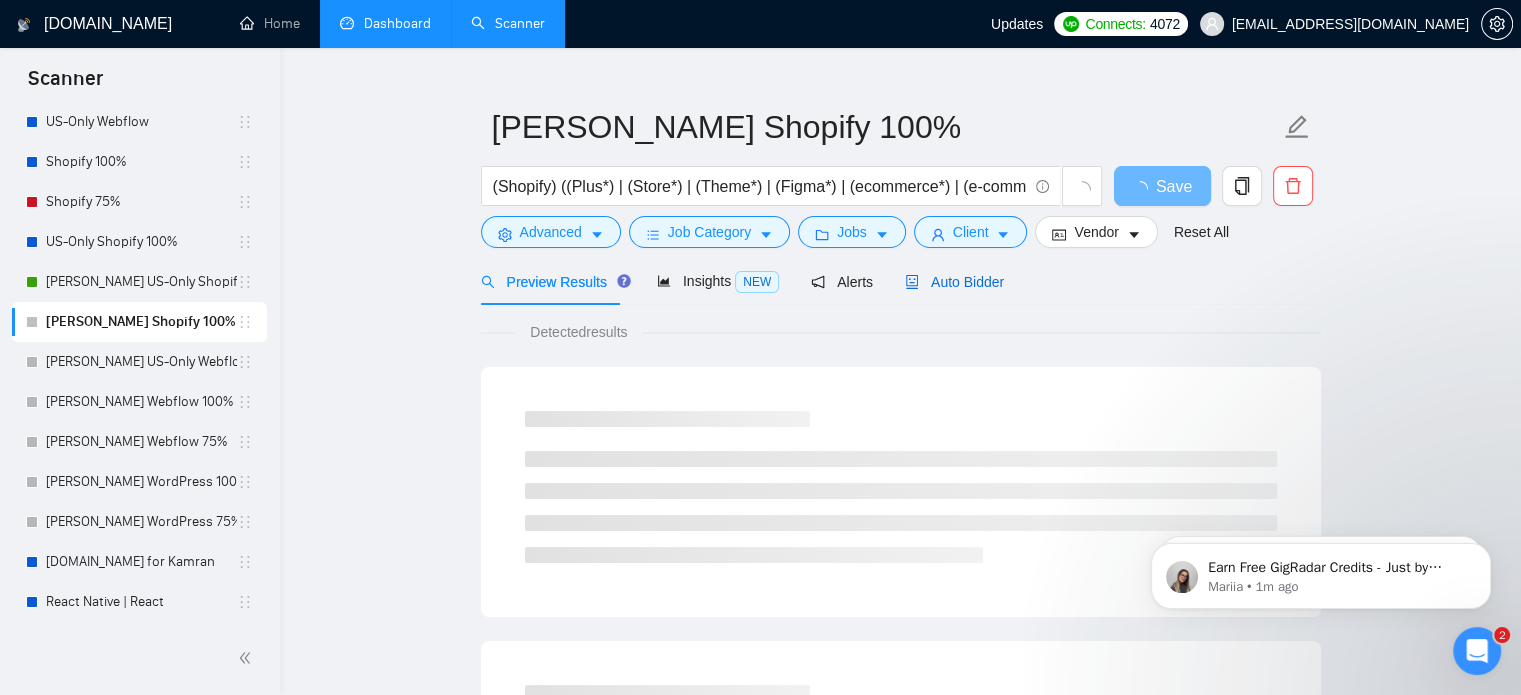 click on "Auto Bidder" at bounding box center (954, 282) 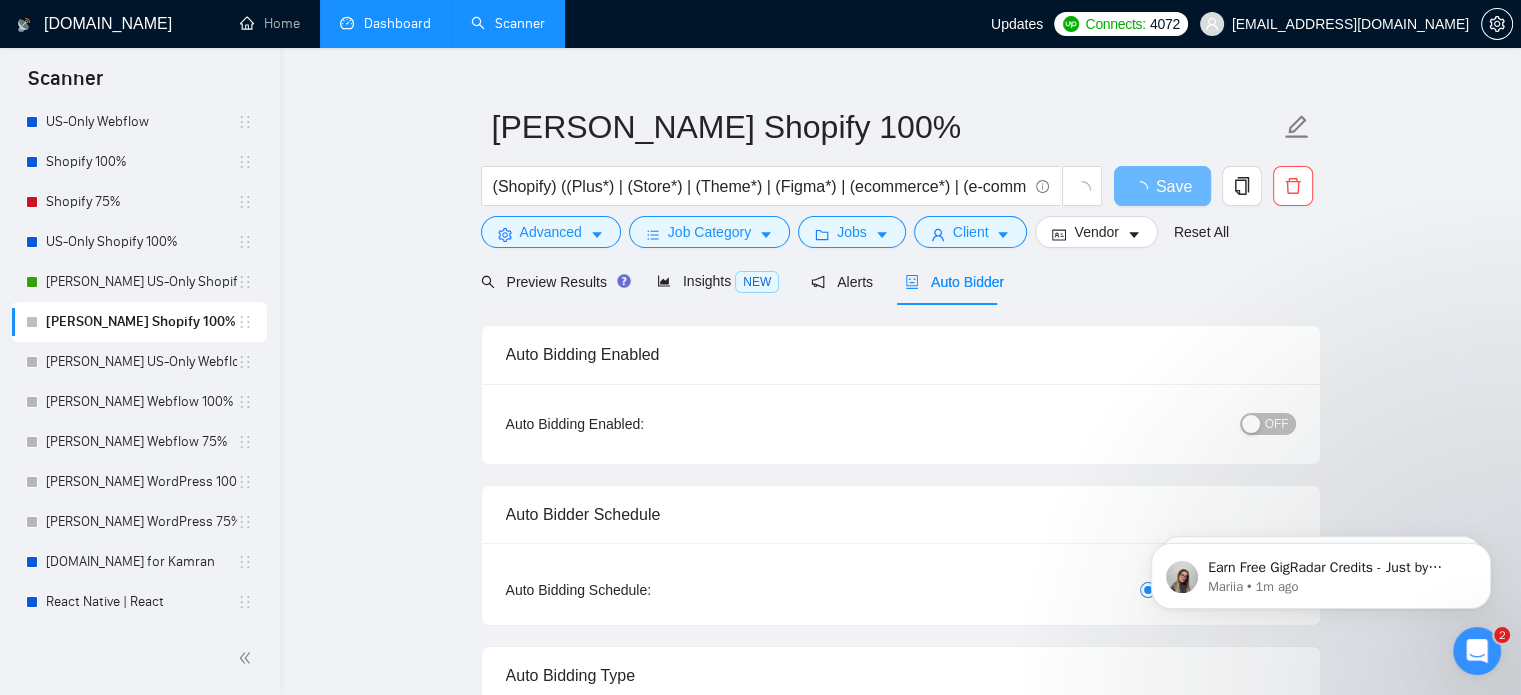 type 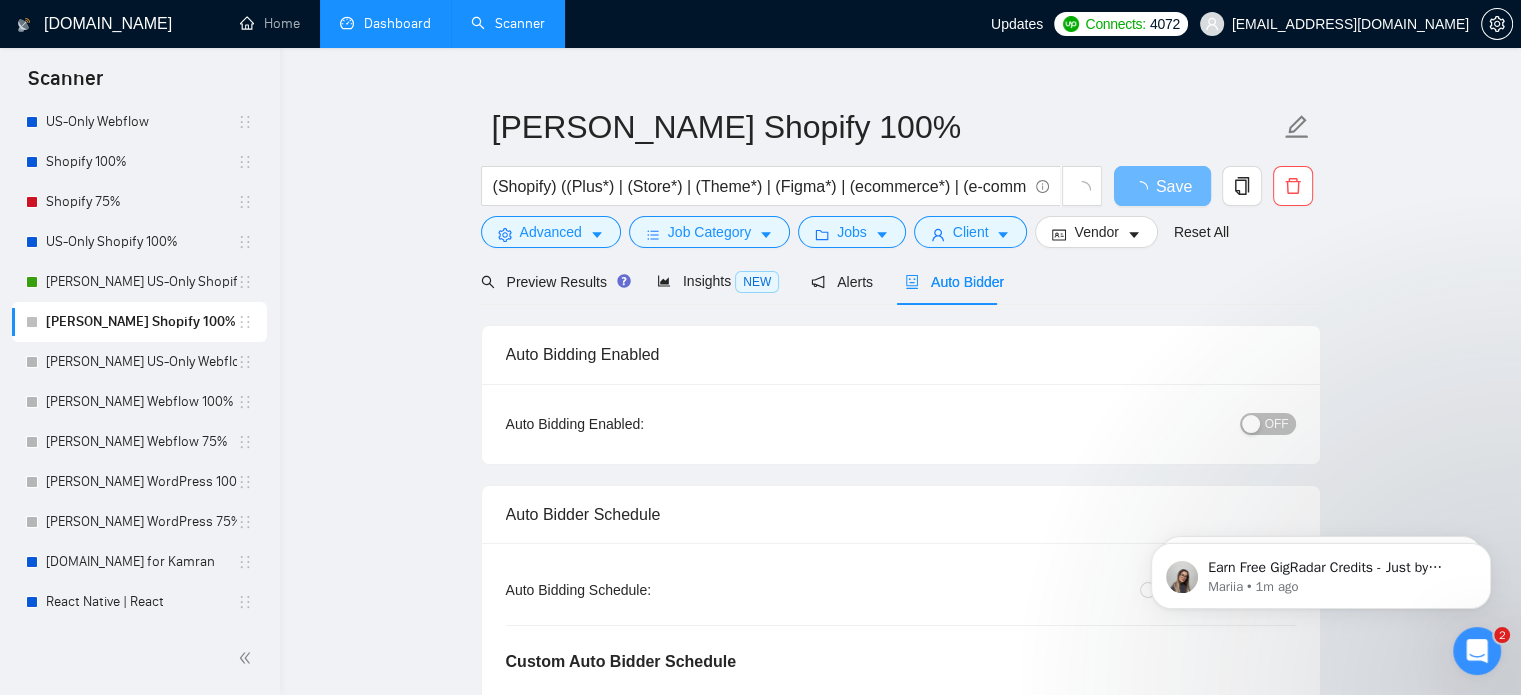 click on "OFF" at bounding box center [1277, 424] 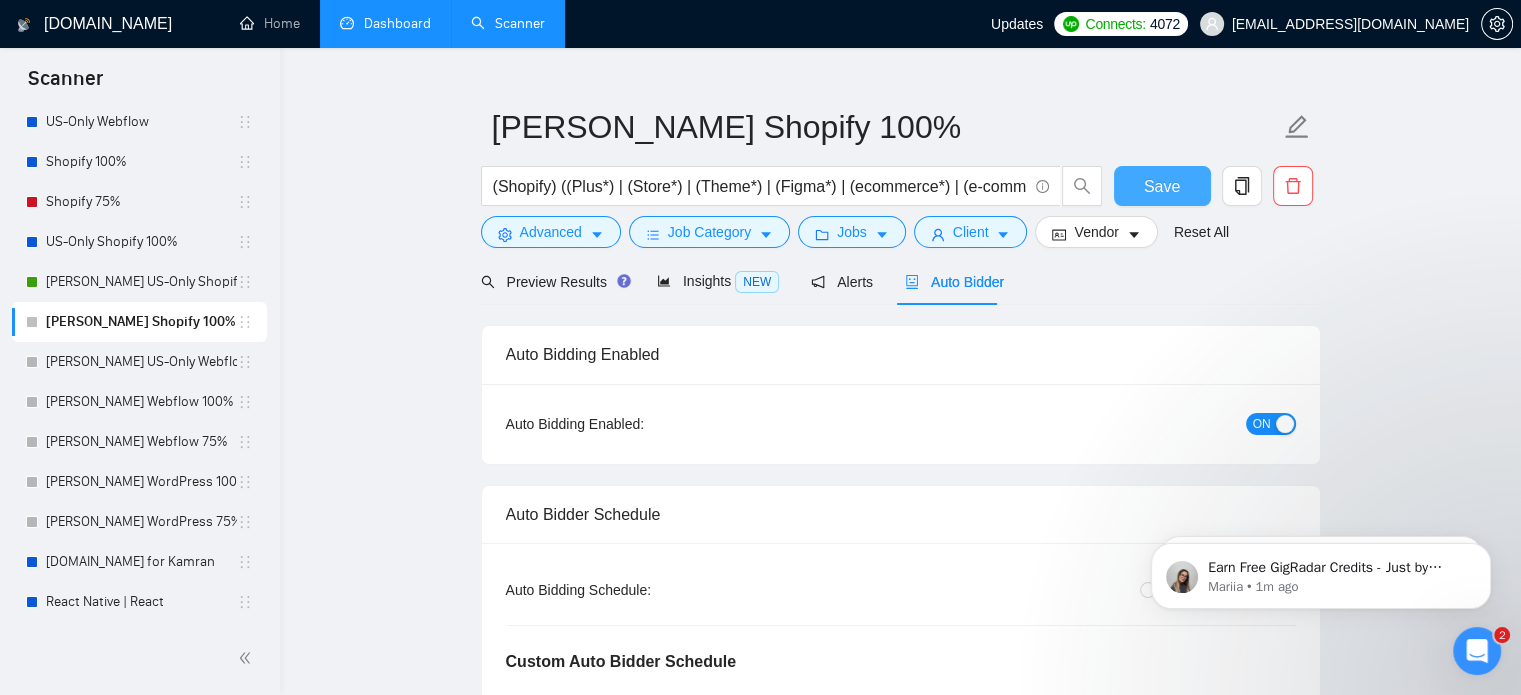 click on "Save" at bounding box center (1162, 186) 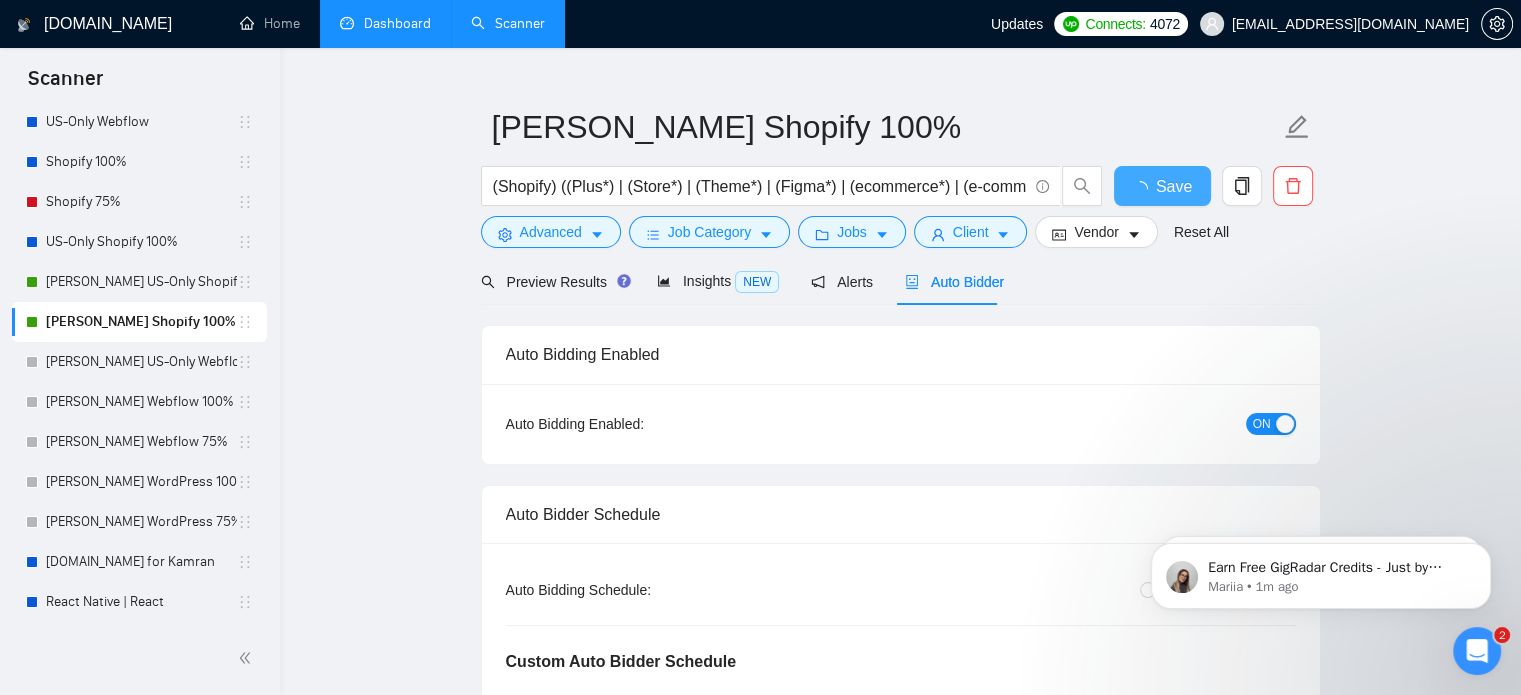 type 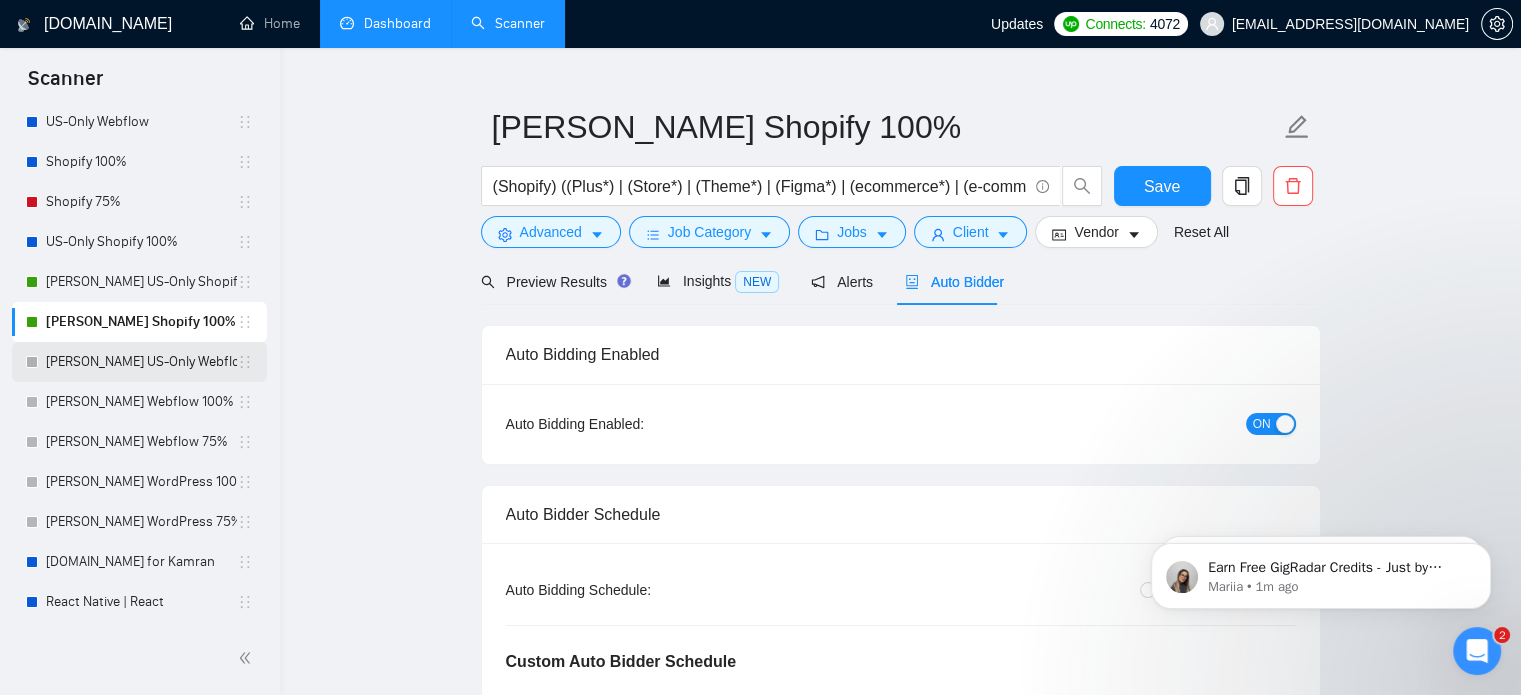 click on "[PERSON_NAME] US-Only Webflow" at bounding box center [141, 362] 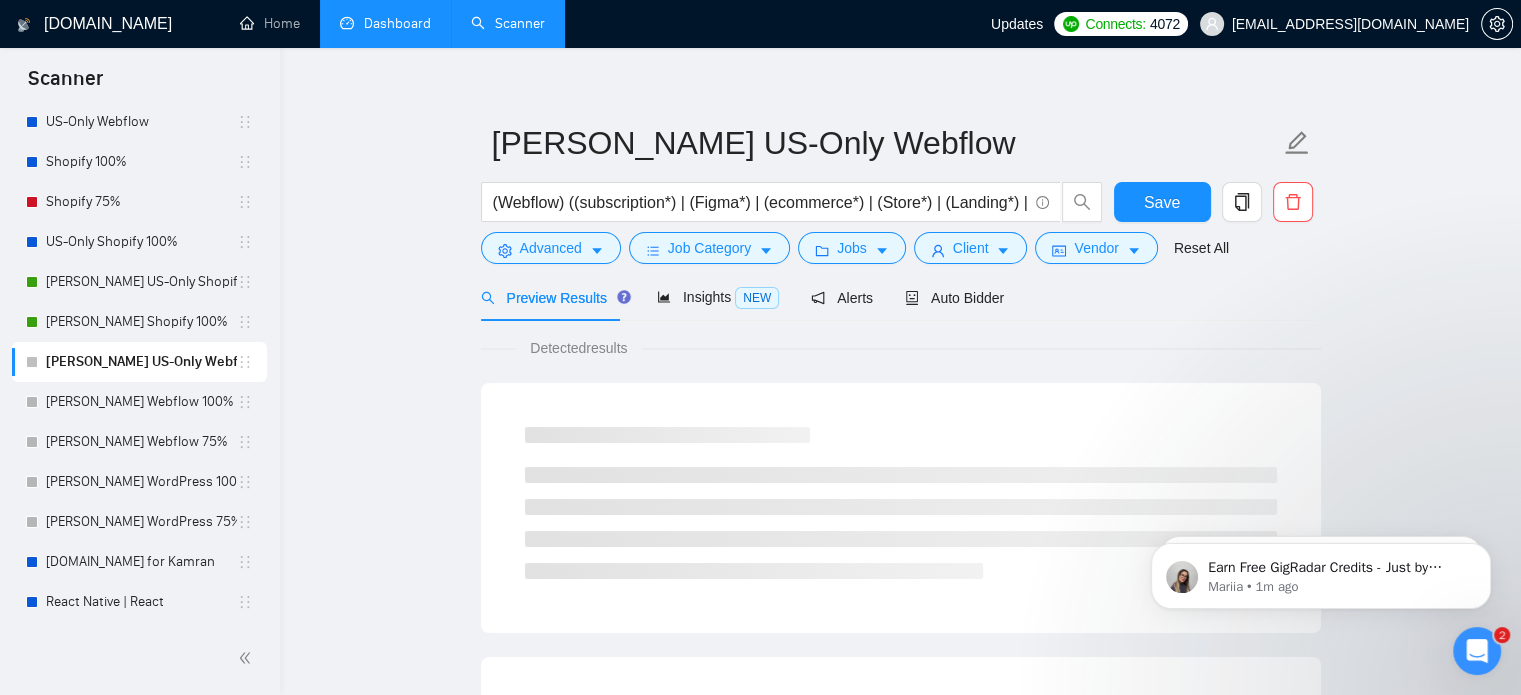 scroll, scrollTop: 35, scrollLeft: 0, axis: vertical 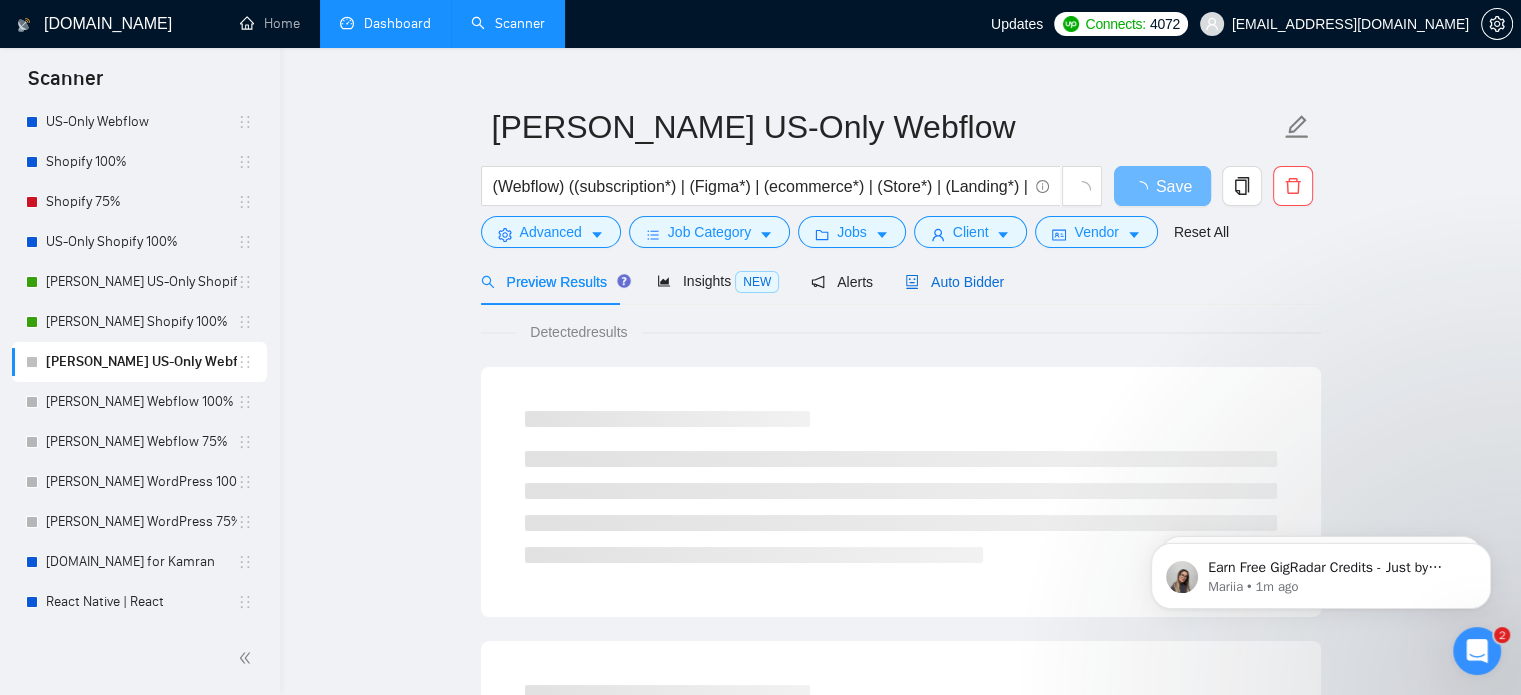 click on "Auto Bidder" at bounding box center (954, 282) 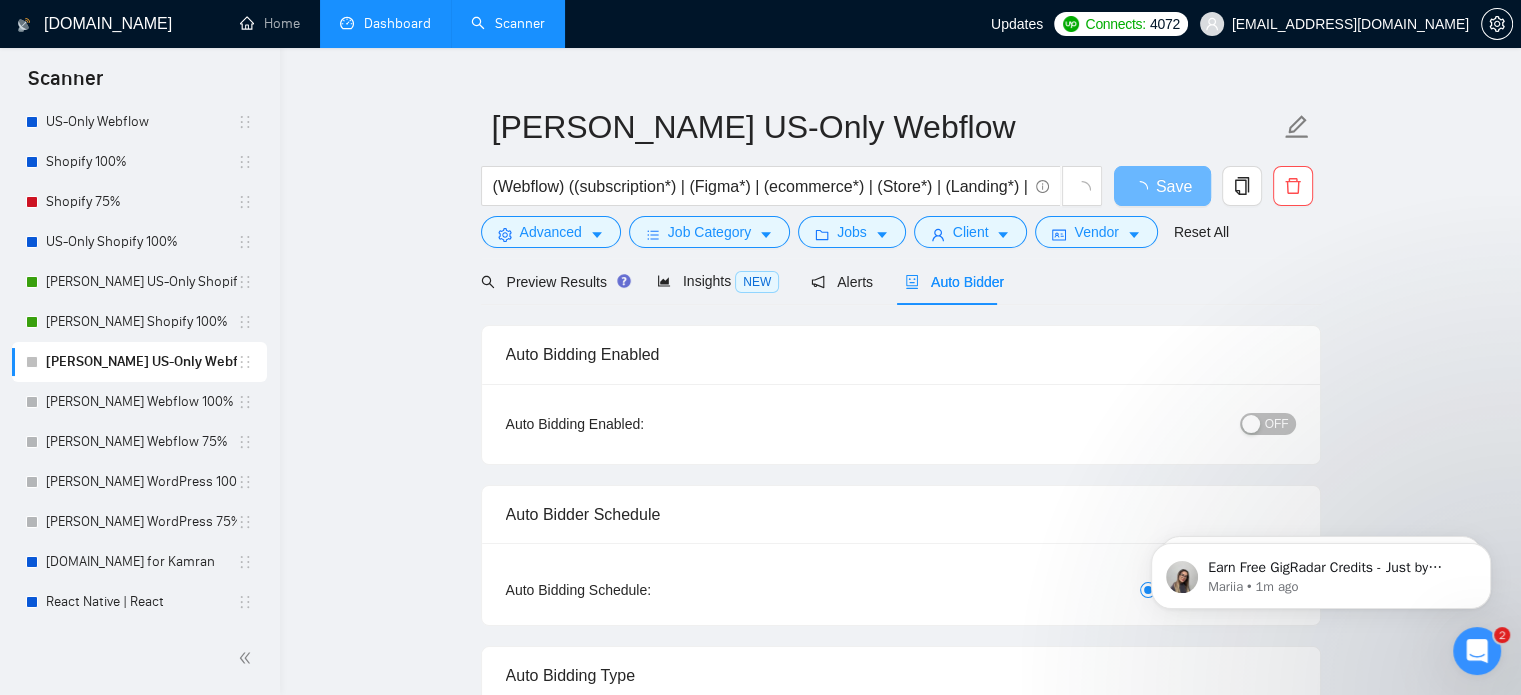 type 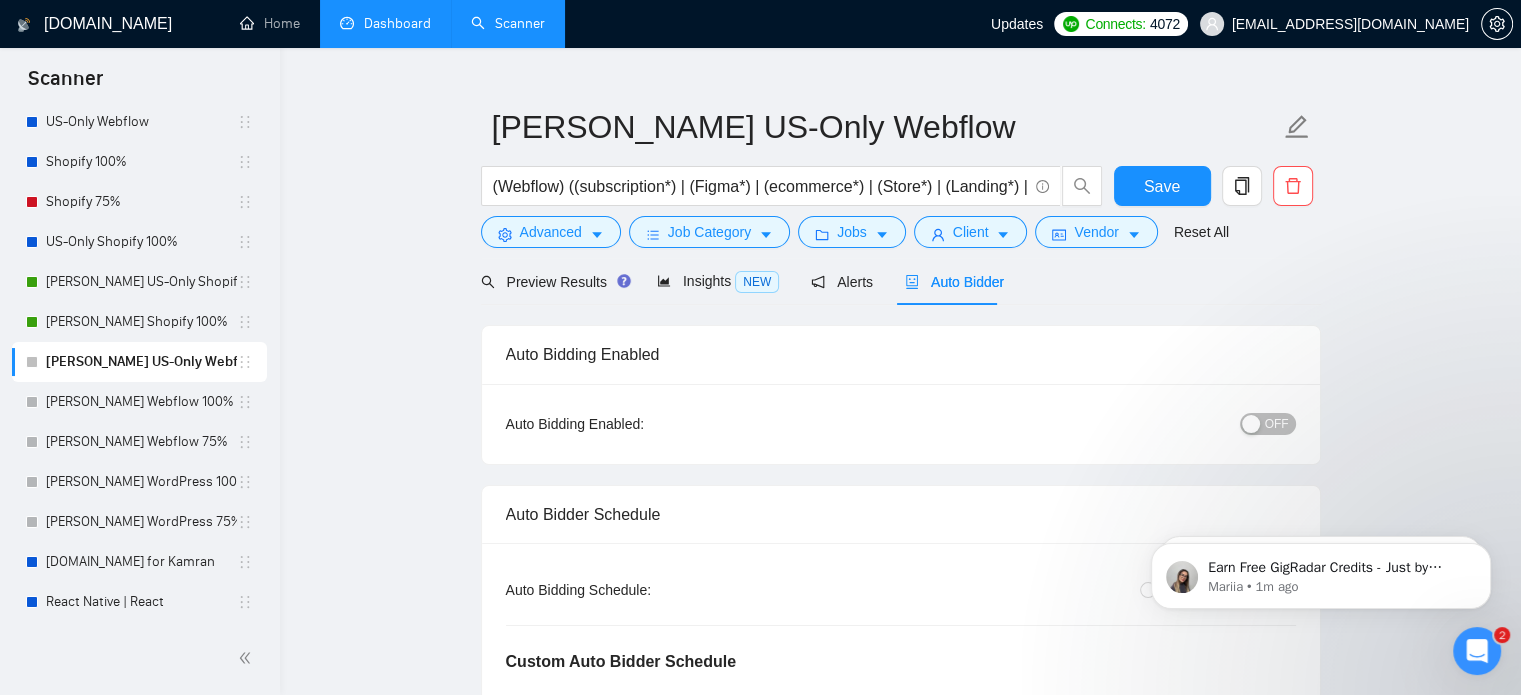 click on "OFF" at bounding box center [1277, 424] 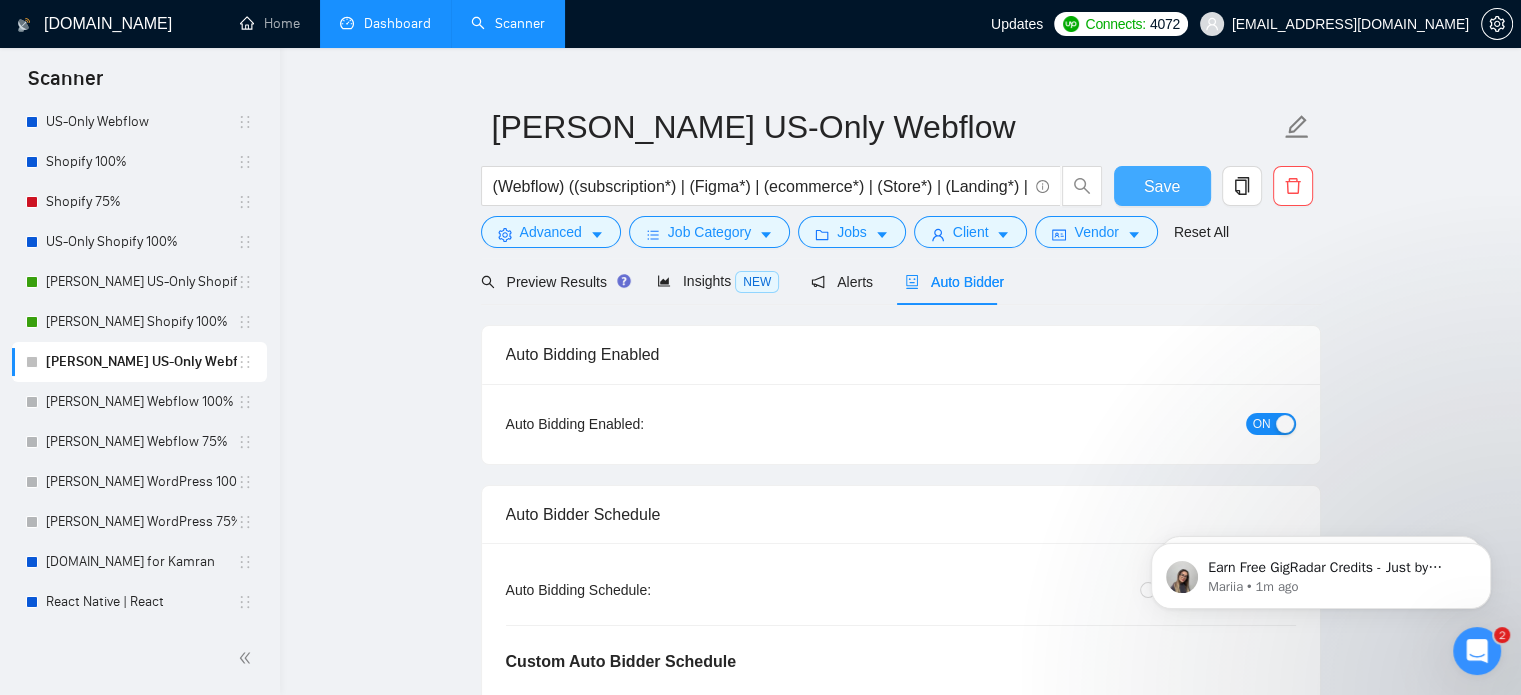 click on "Save" at bounding box center (1162, 186) 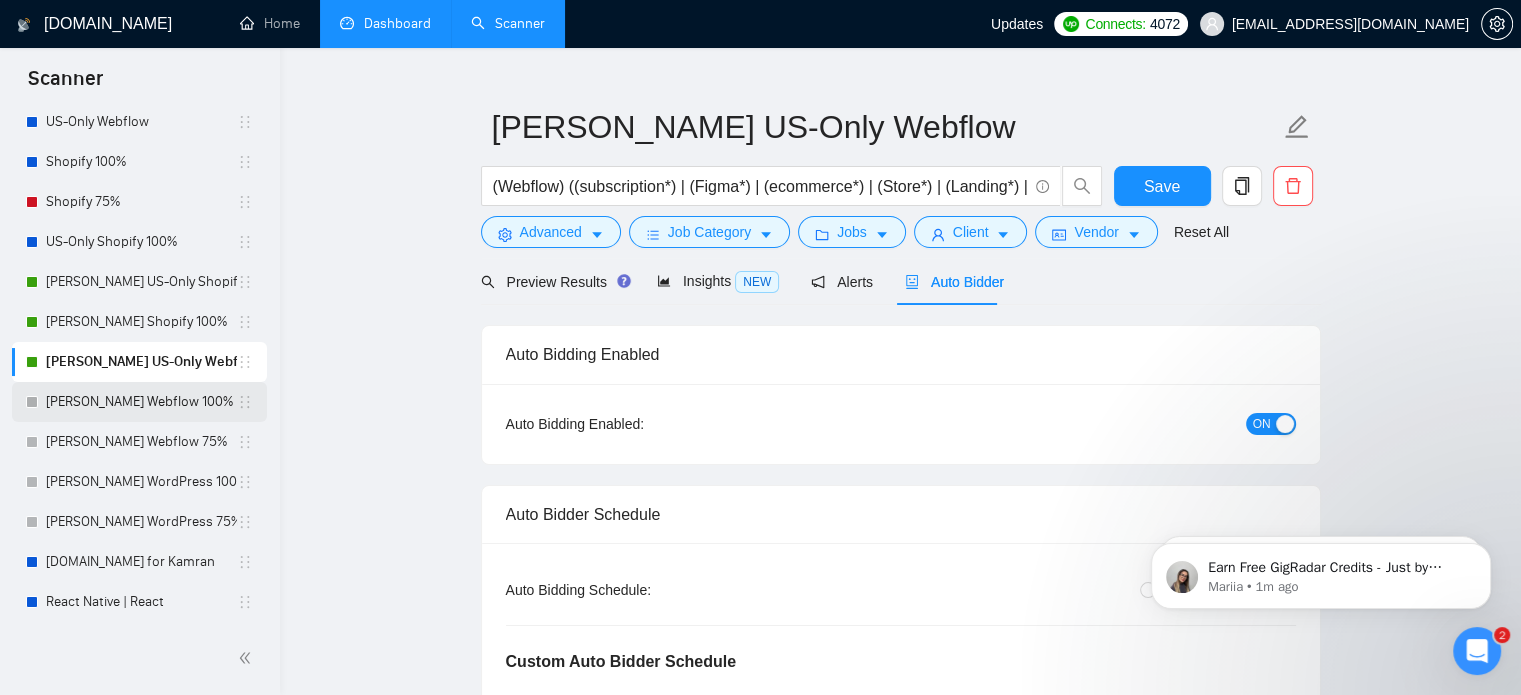 click on "[PERSON_NAME] Webflow 100%" at bounding box center [141, 402] 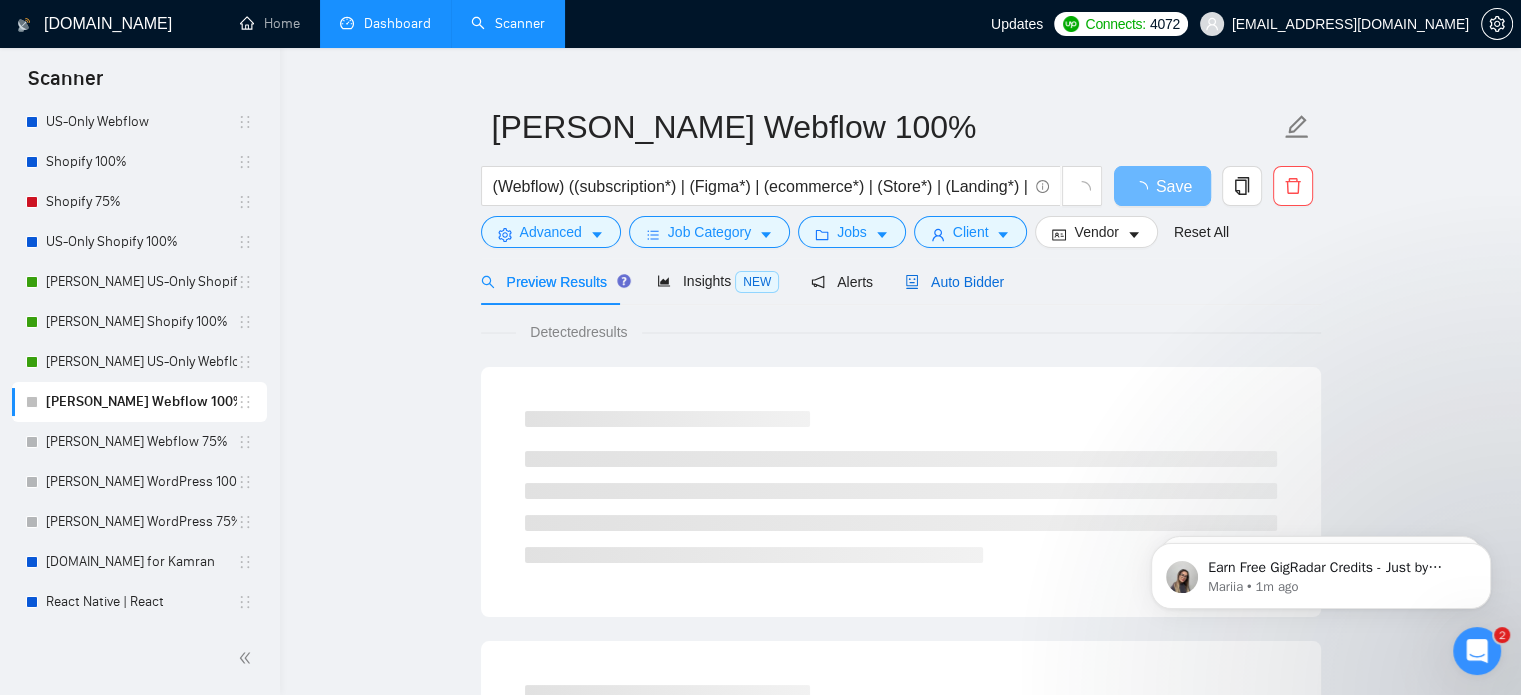 click on "Auto Bidder" at bounding box center (954, 282) 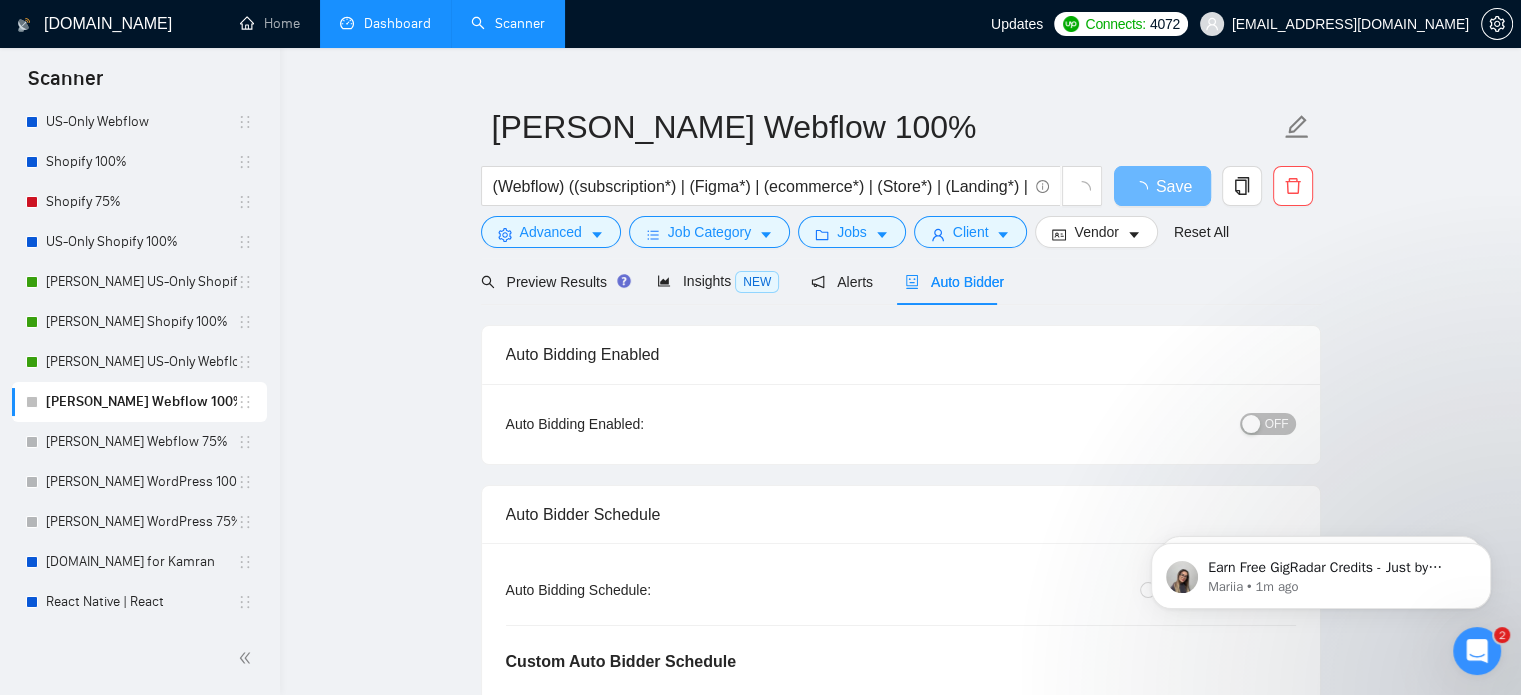 click on "OFF" at bounding box center (1277, 424) 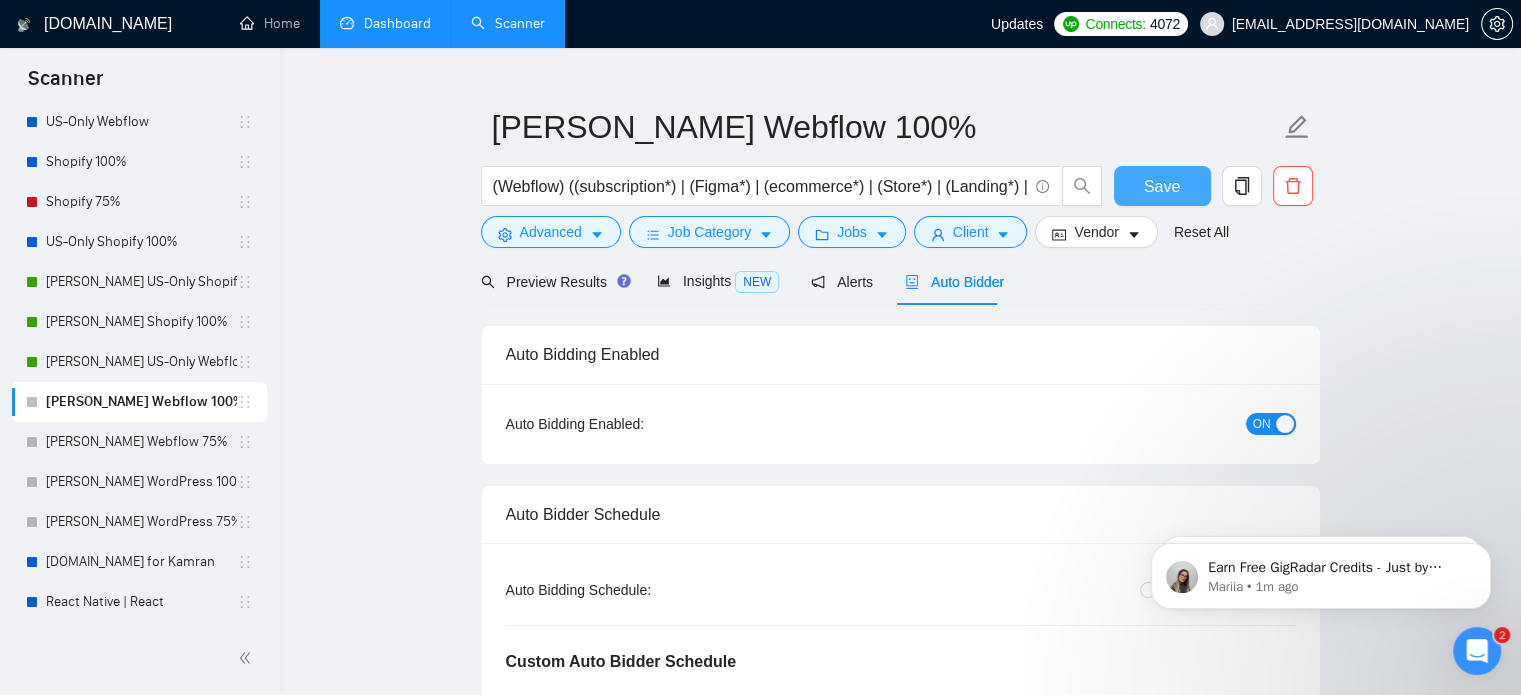 click on "Save" at bounding box center [1162, 186] 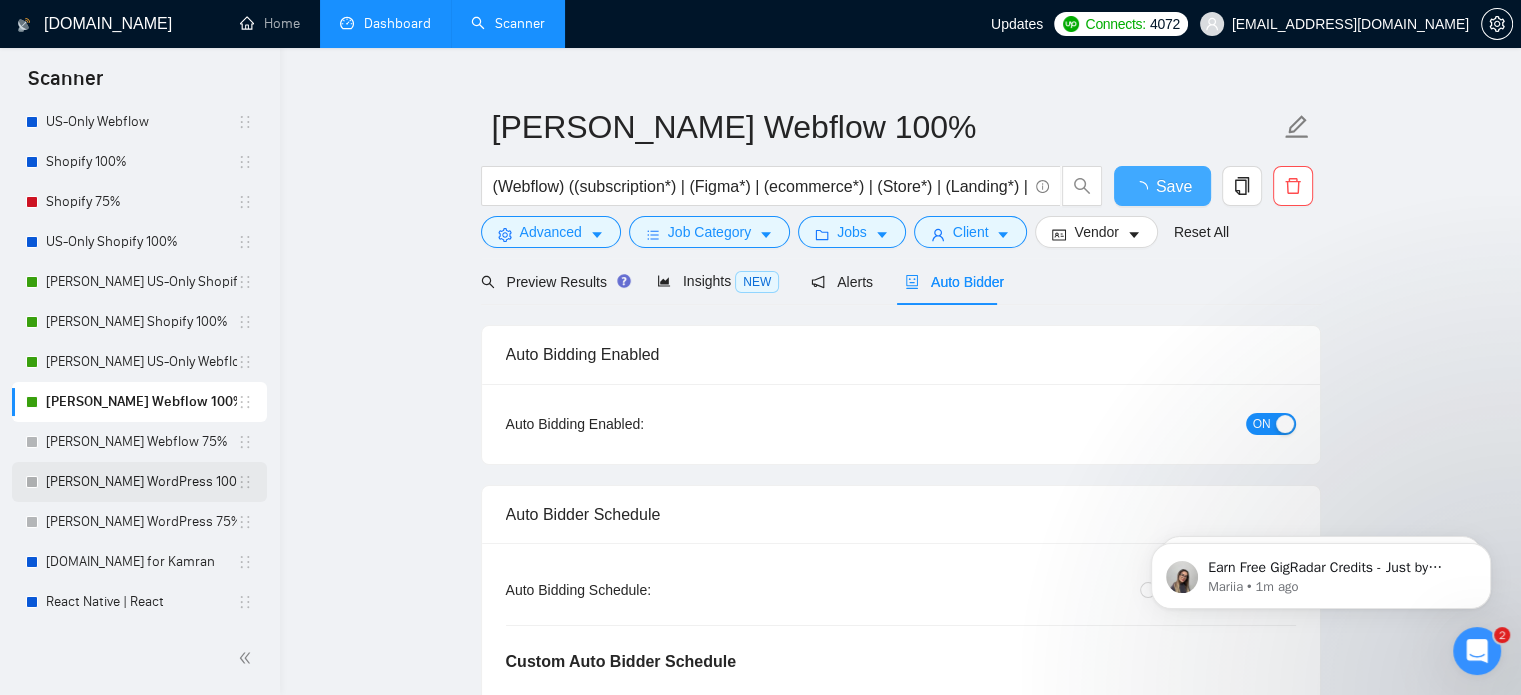 type 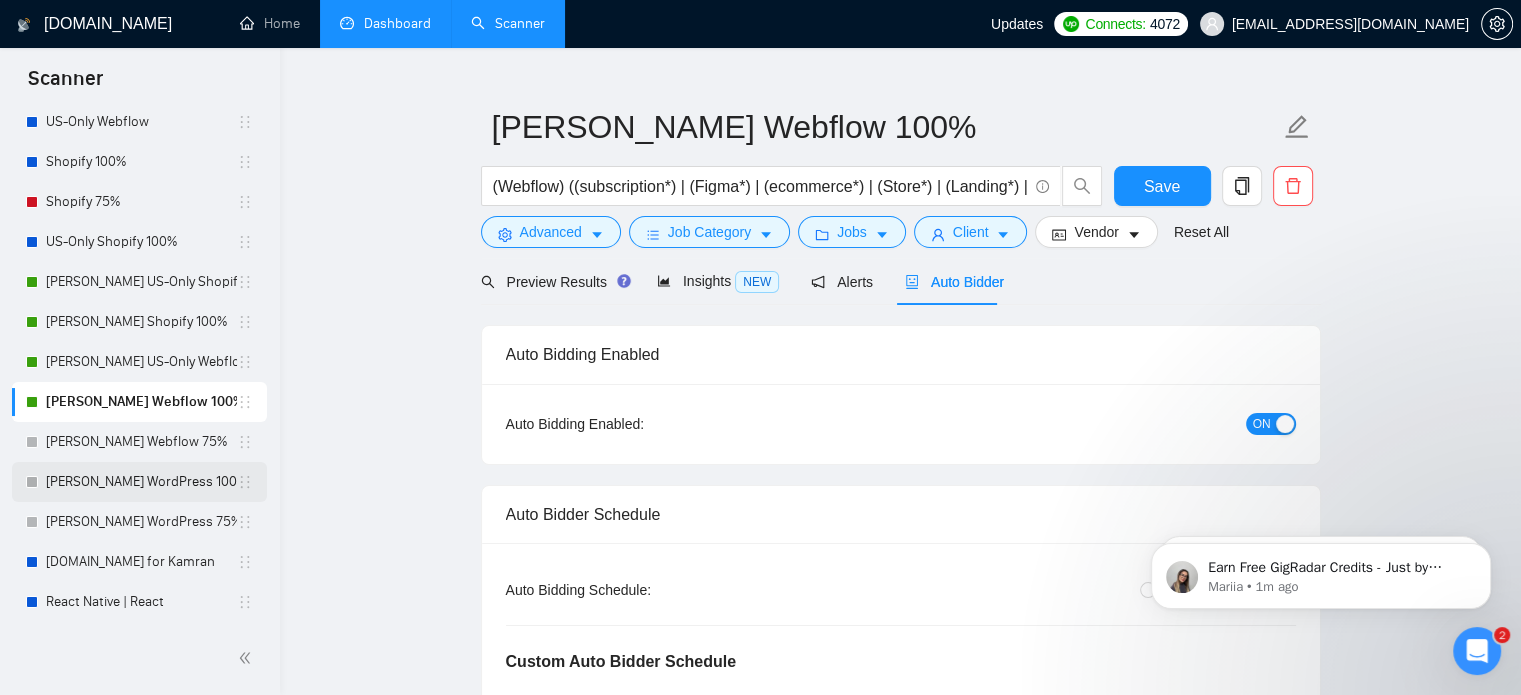 click on "[PERSON_NAME] WordPress 100%" at bounding box center [141, 482] 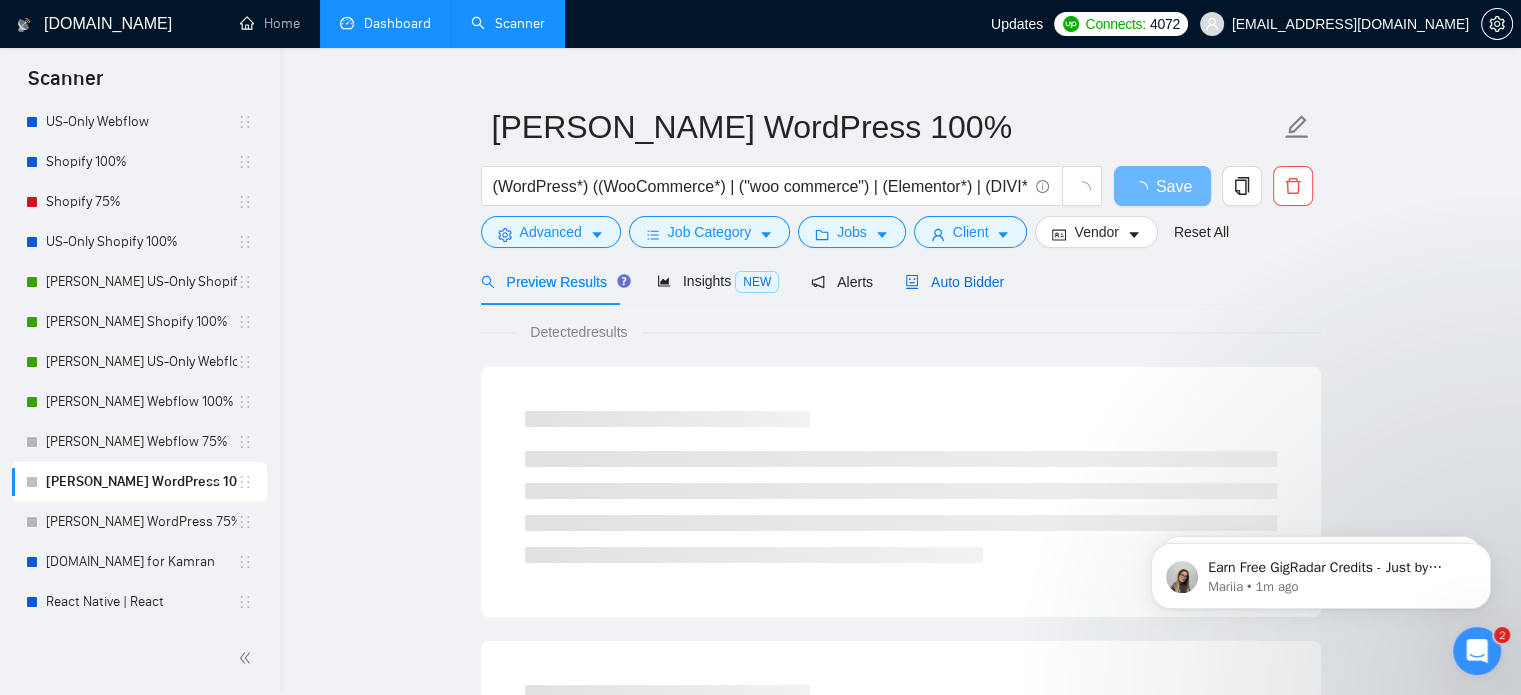 click on "Auto Bidder" at bounding box center [954, 282] 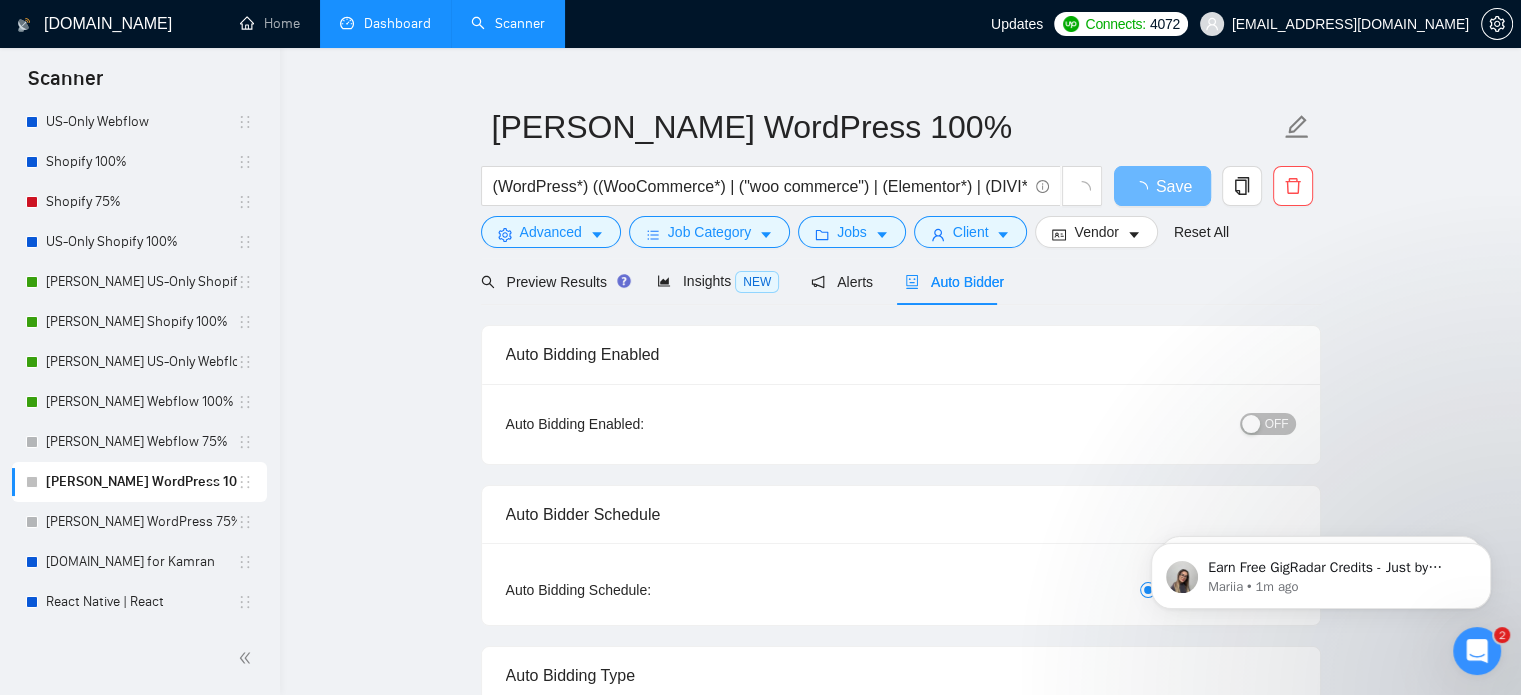 type 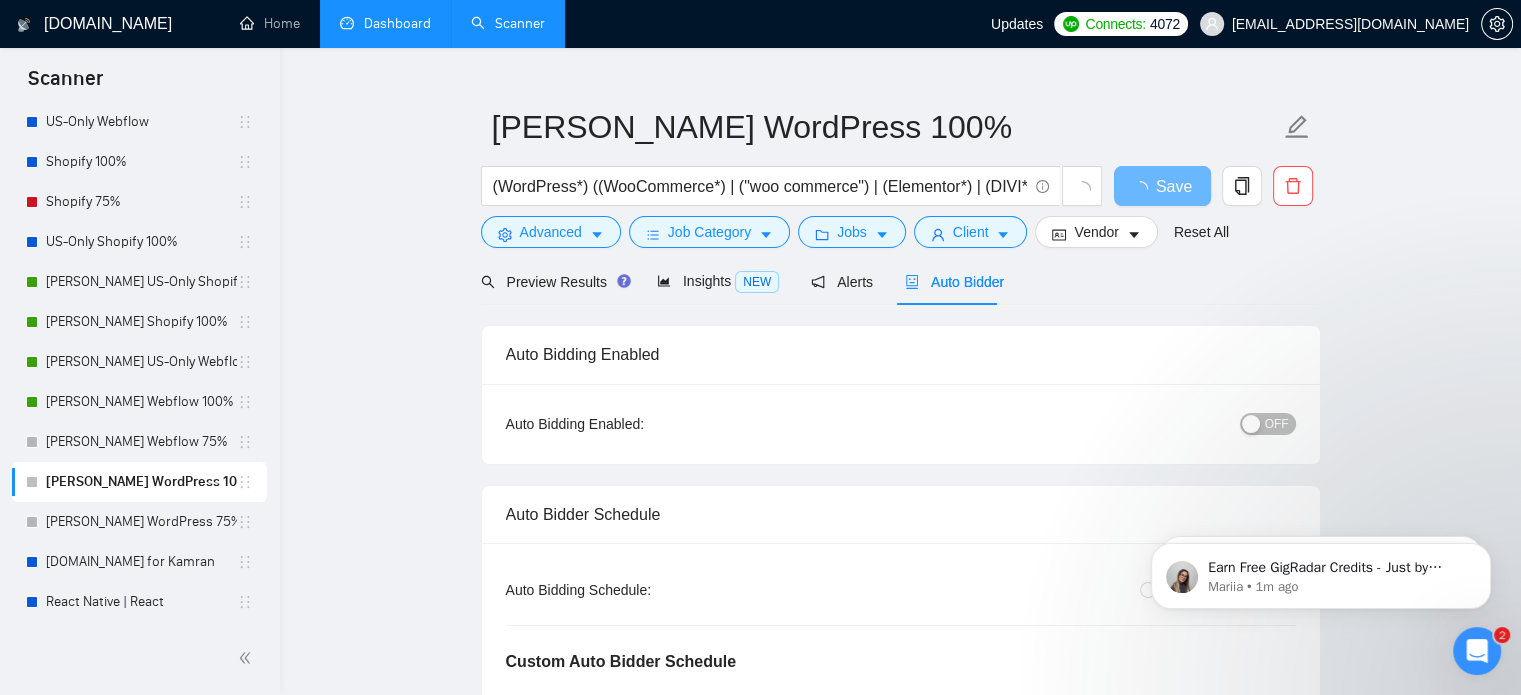 click at bounding box center [1251, 424] 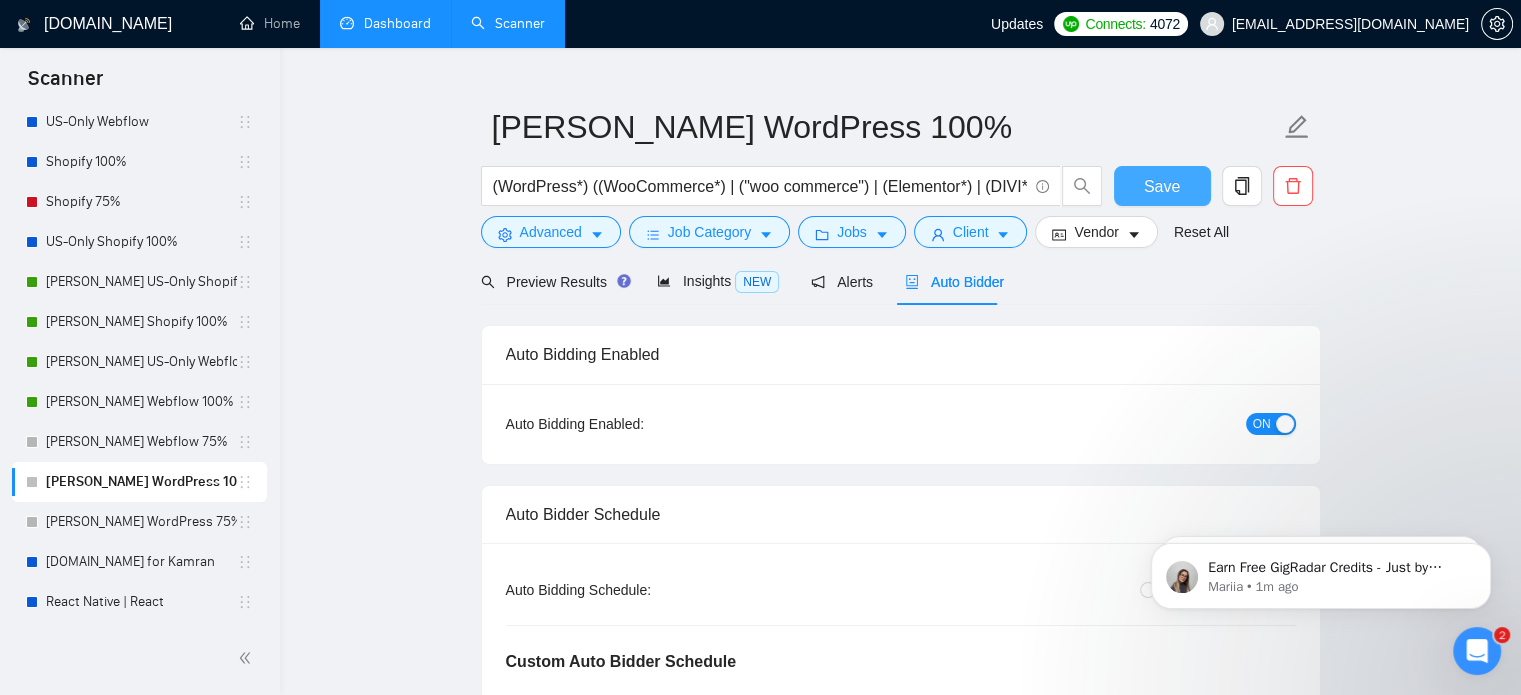 click on "Save" at bounding box center [1162, 186] 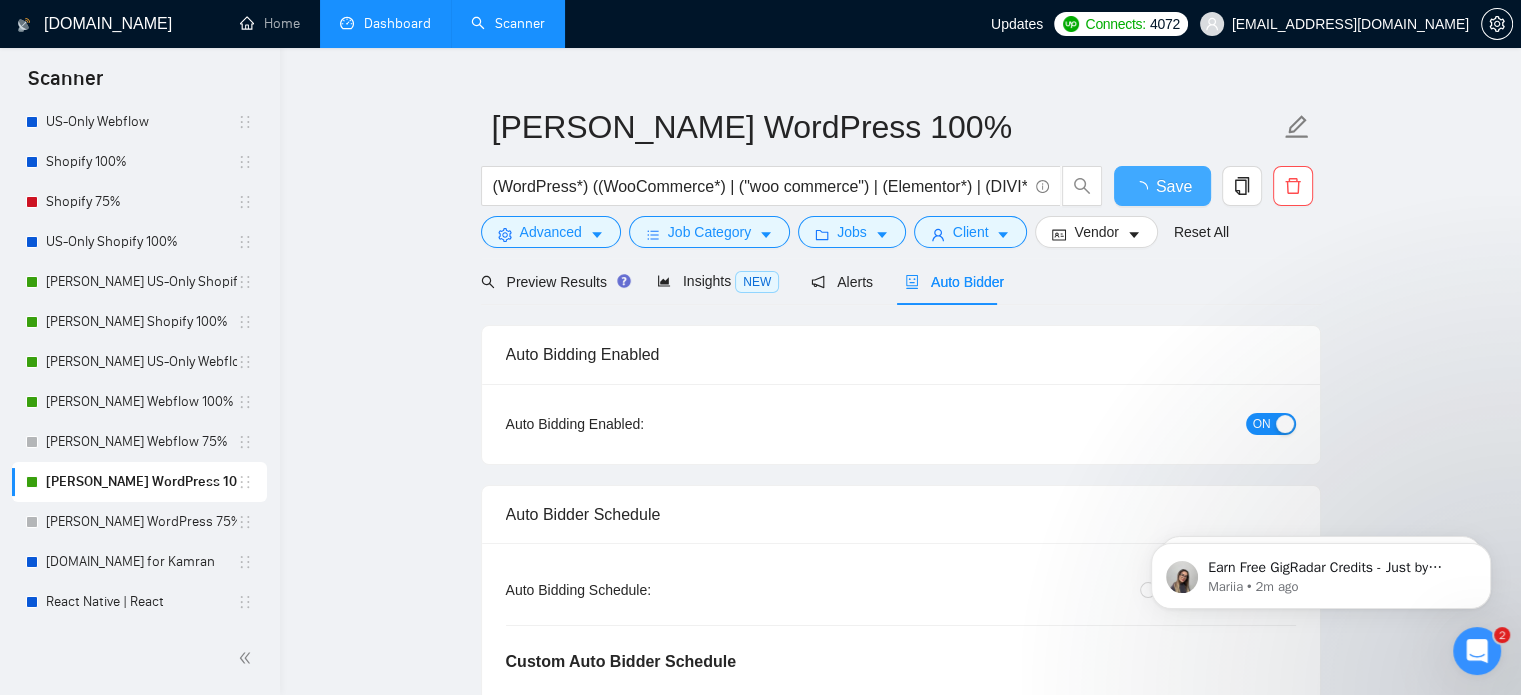 type 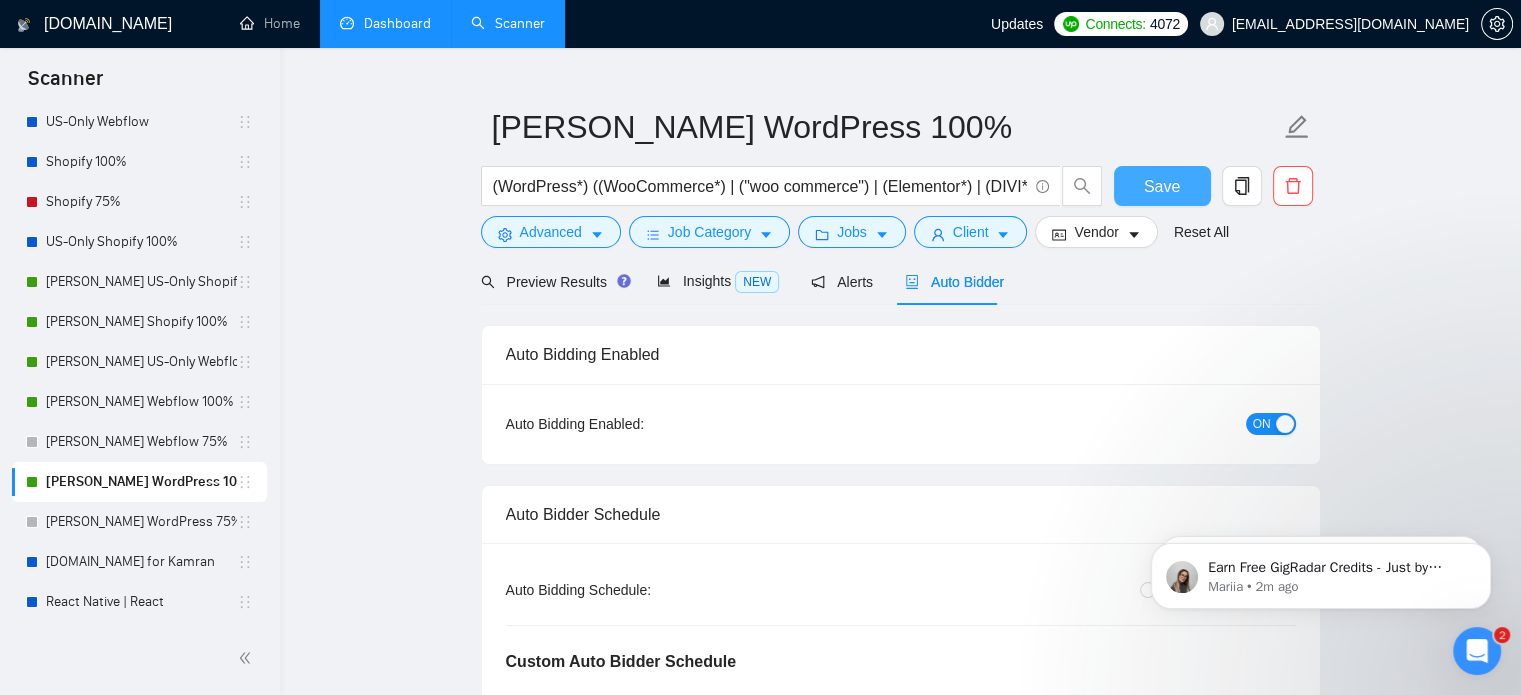 type 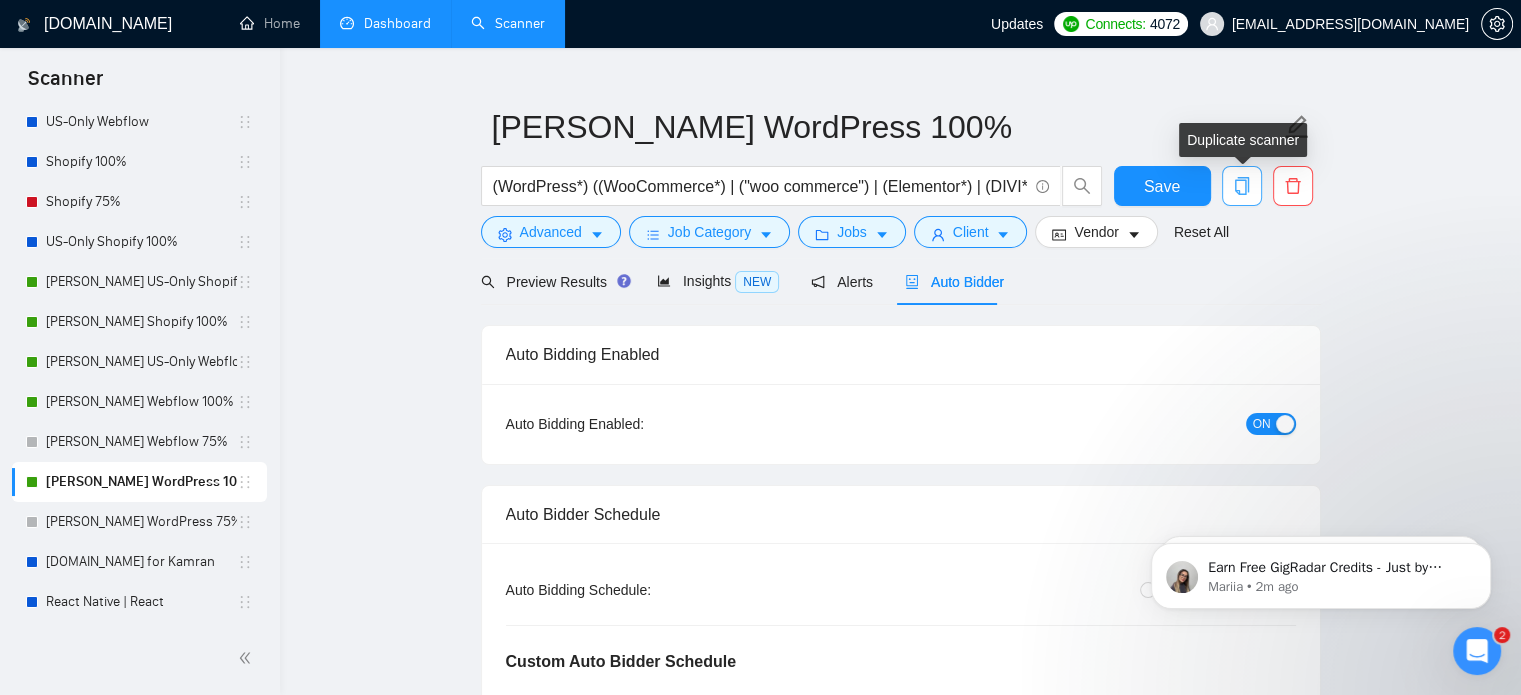 click 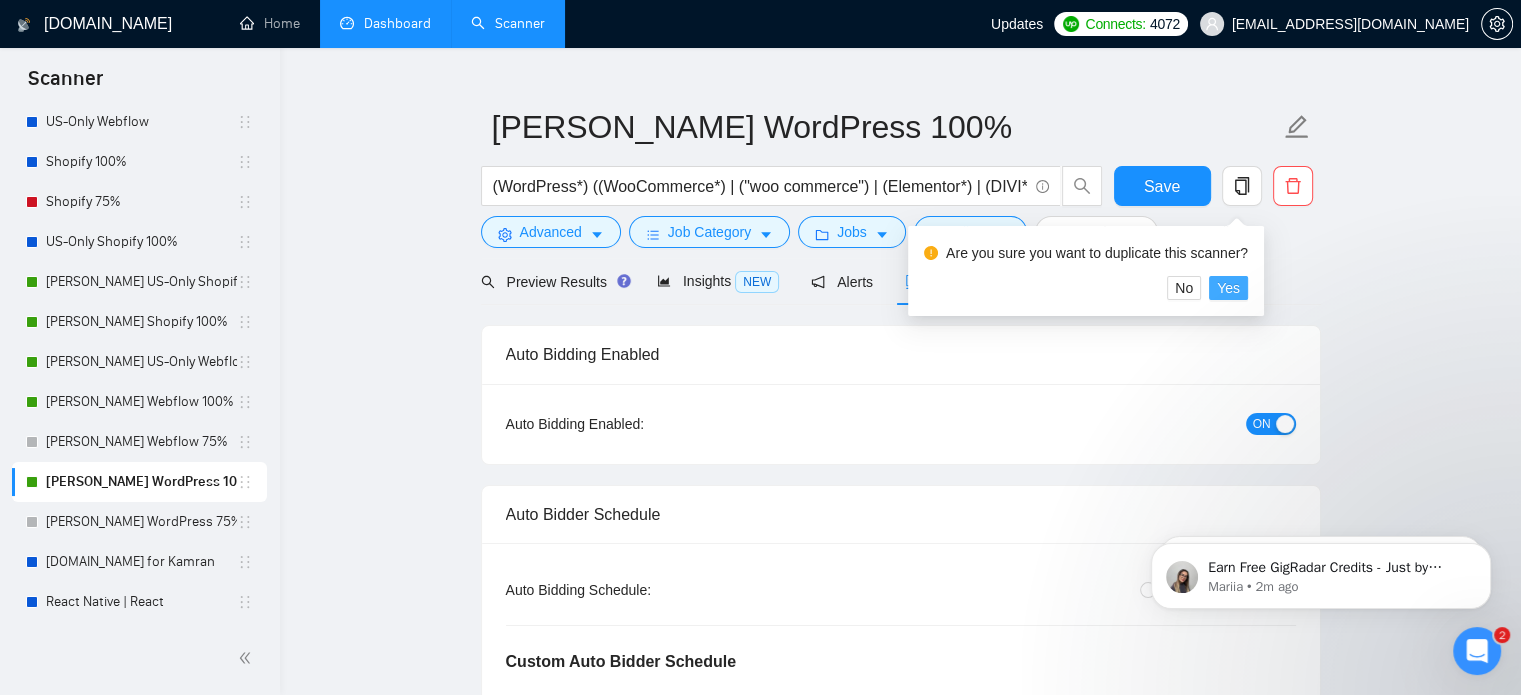 click on "Yes" at bounding box center [1228, 288] 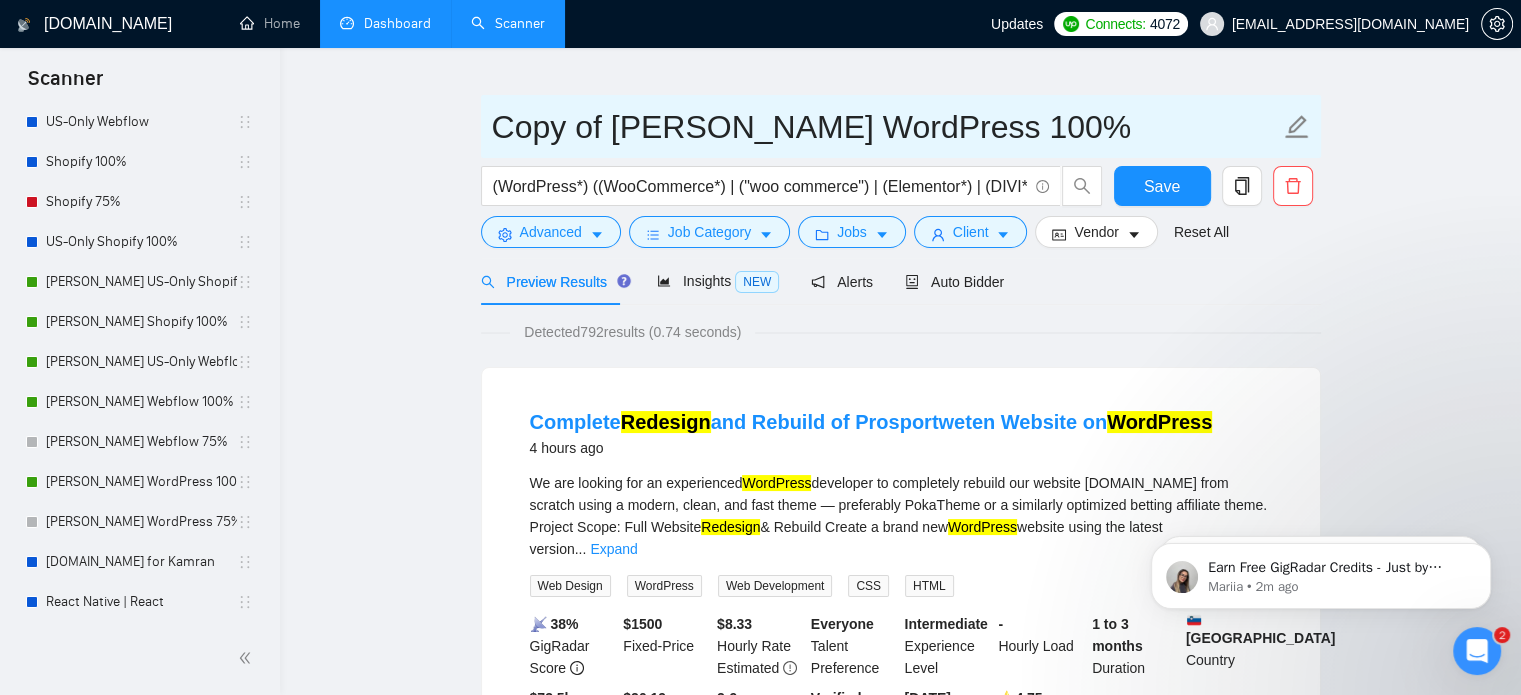drag, startPoint x: 604, startPoint y: 127, endPoint x: 422, endPoint y: 129, distance: 182.01099 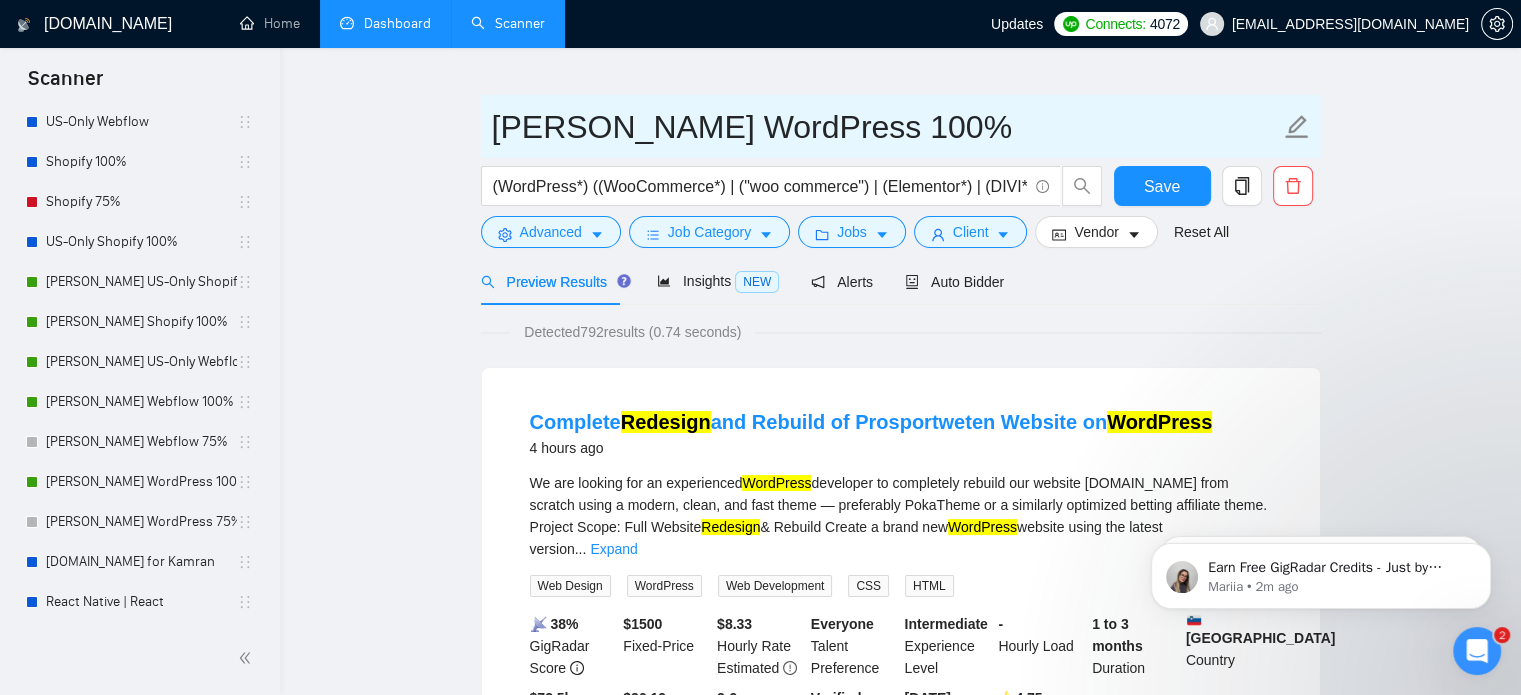 click on "[PERSON_NAME] WordPress 100%" at bounding box center (886, 127) 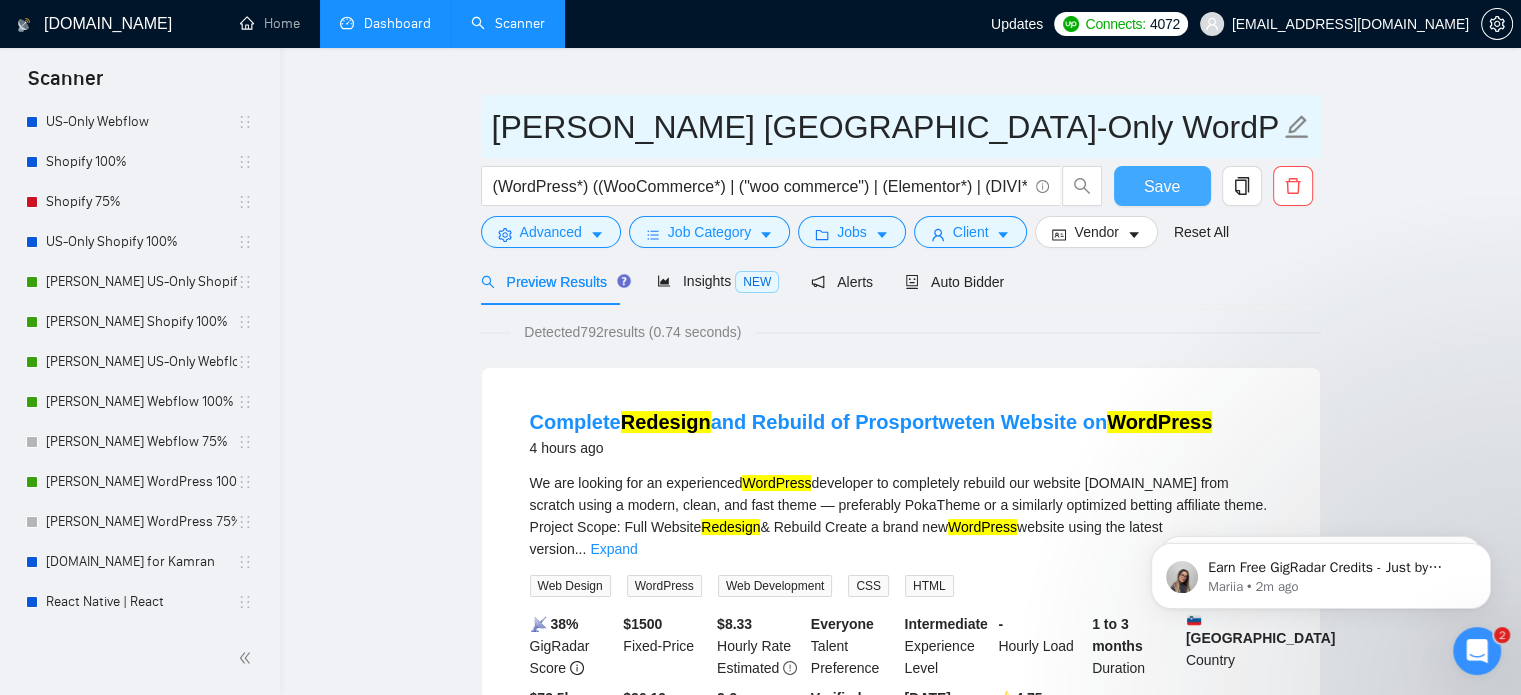 type on "[PERSON_NAME] [GEOGRAPHIC_DATA]-Only WordPress 100%" 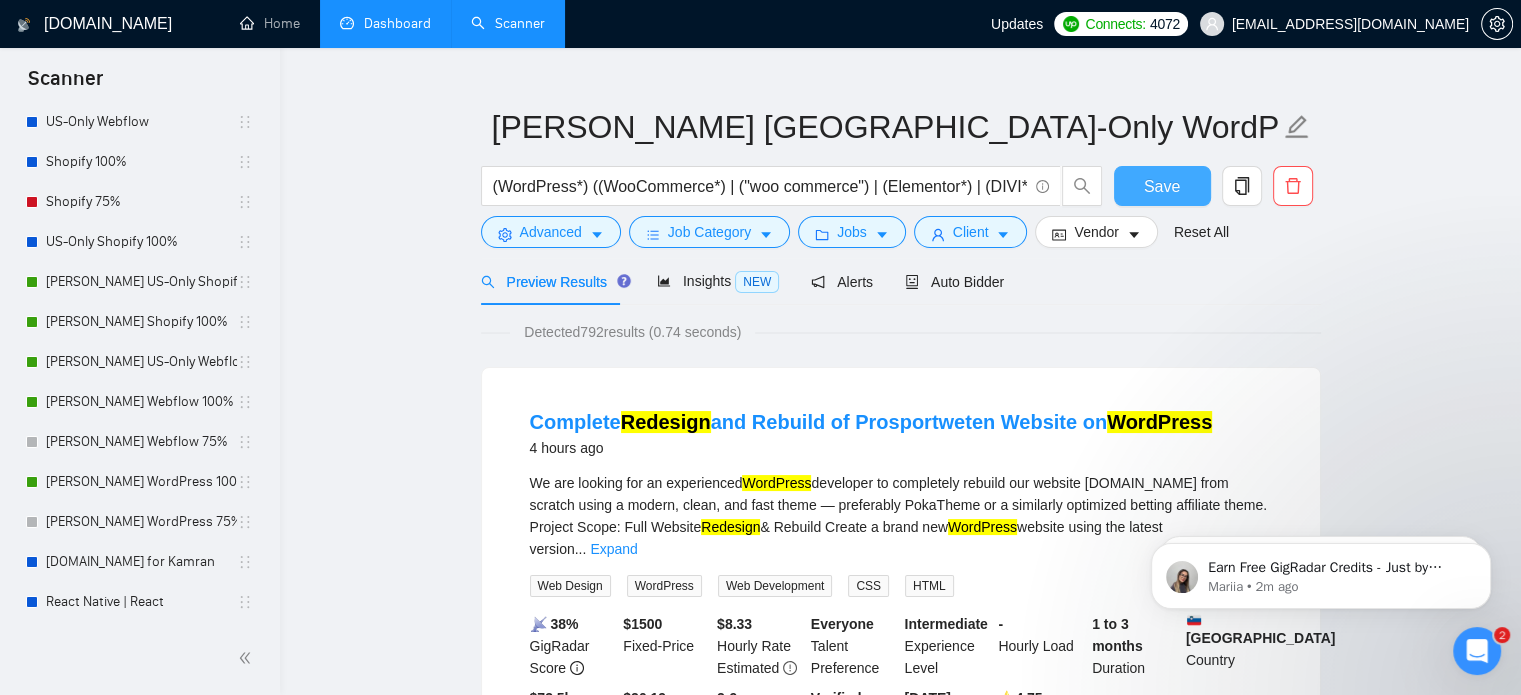click on "Save" at bounding box center [1162, 186] 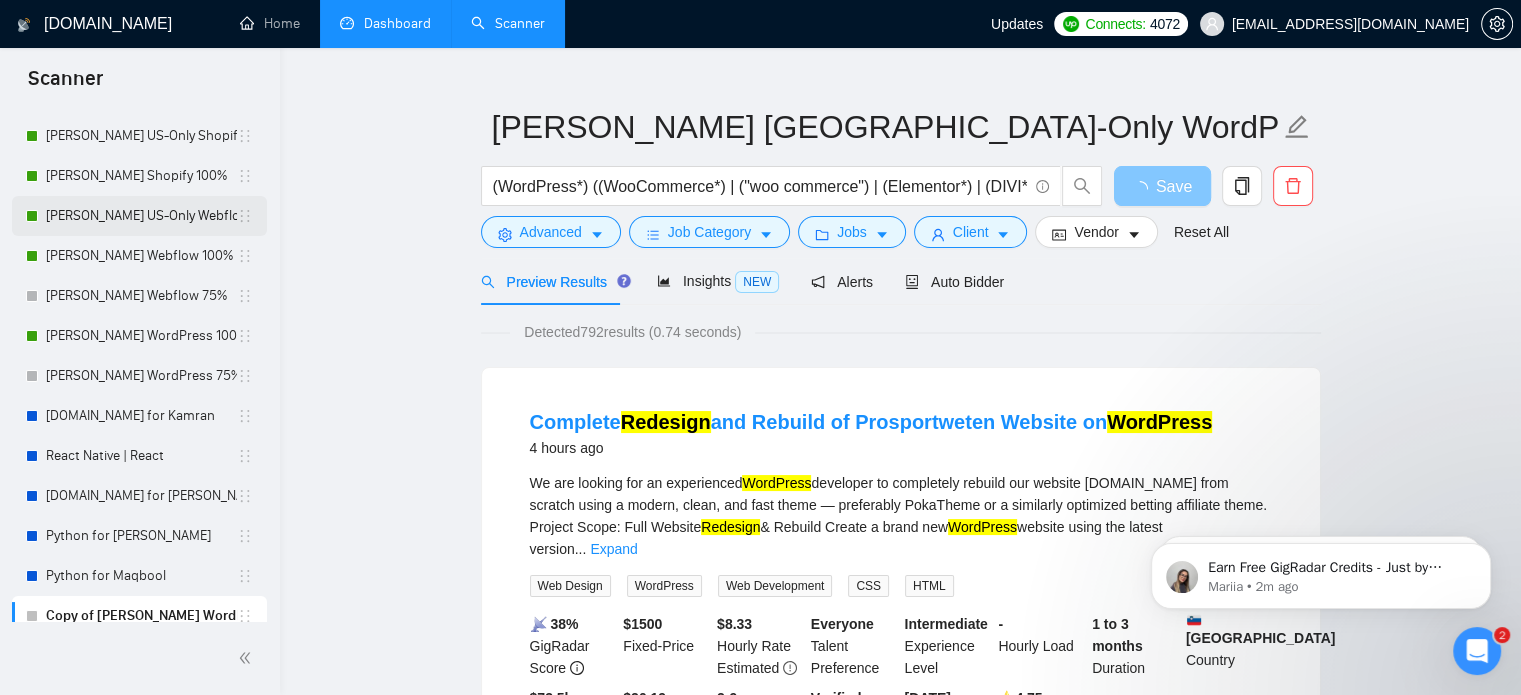 scroll, scrollTop: 660, scrollLeft: 0, axis: vertical 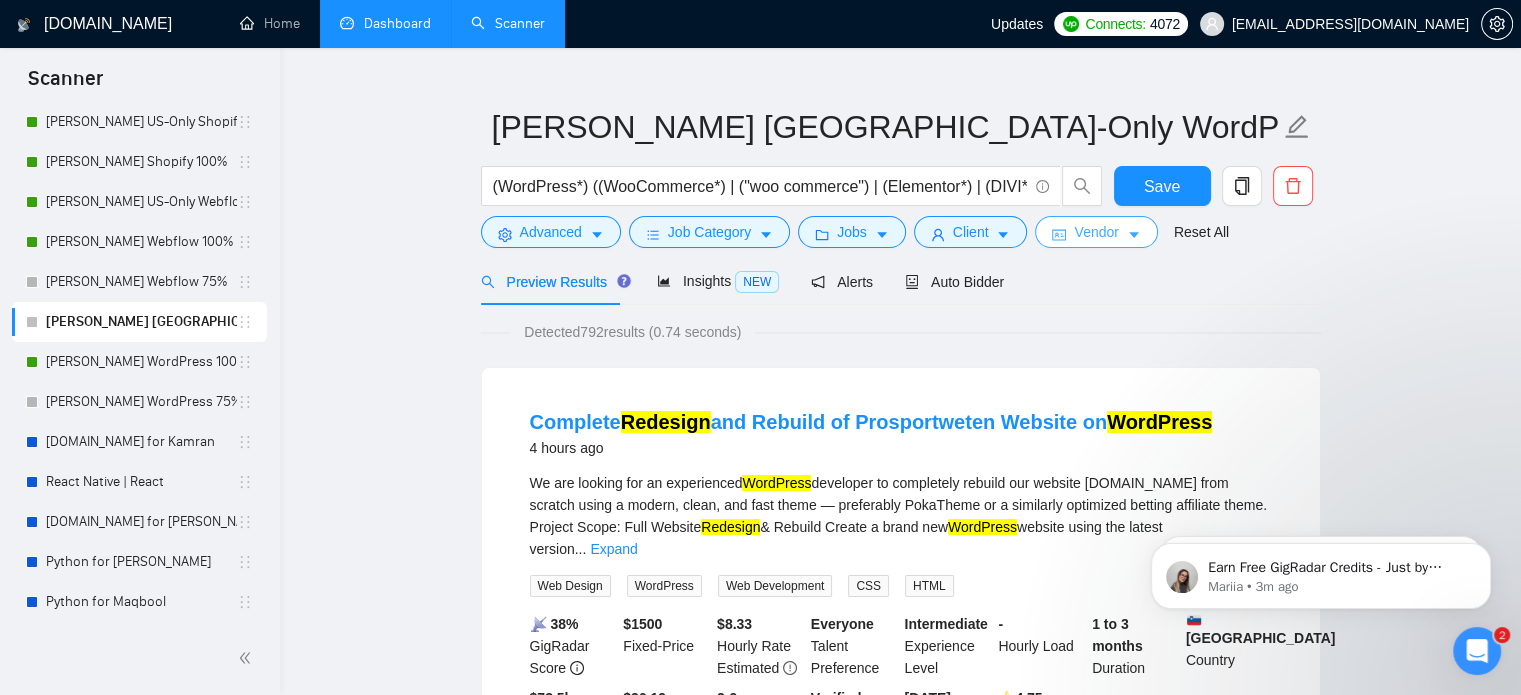 click on "Vendor" at bounding box center (1096, 232) 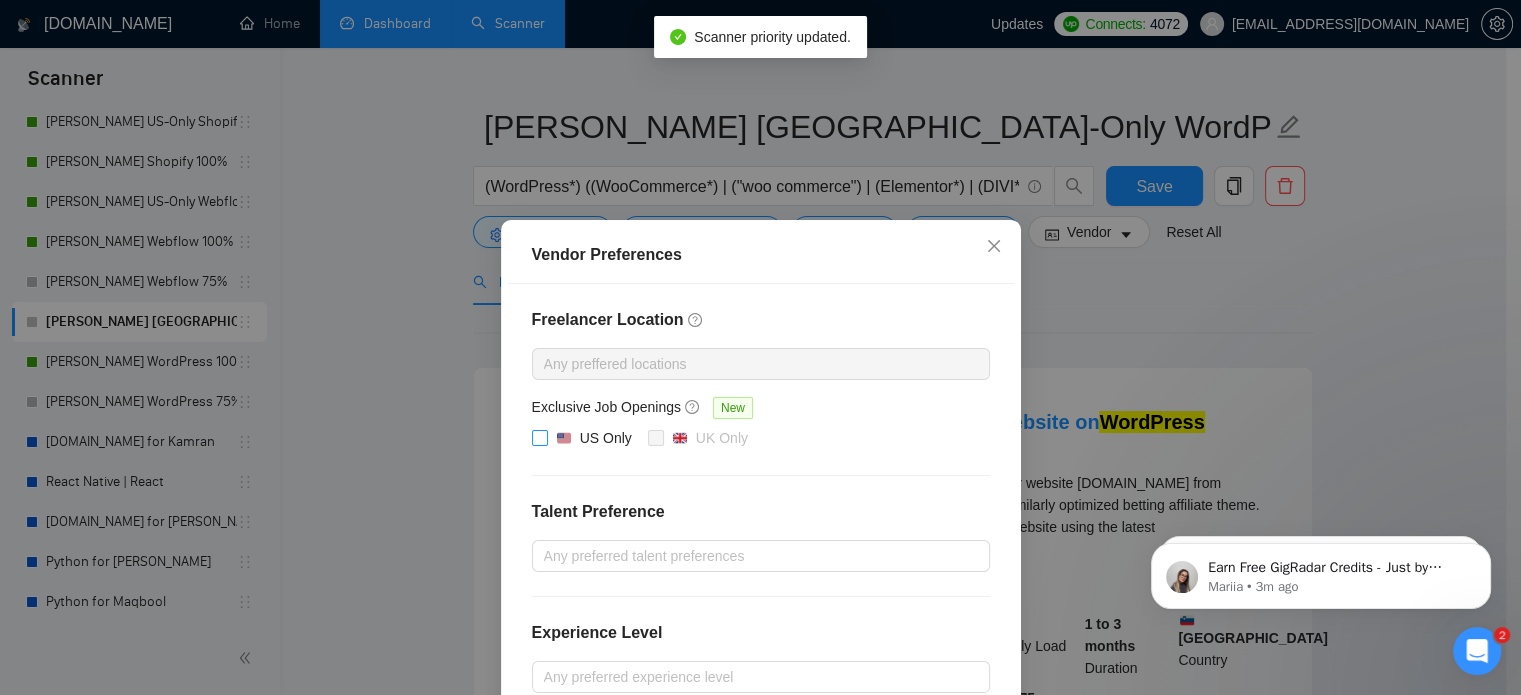 click on "US Only" at bounding box center (539, 437) 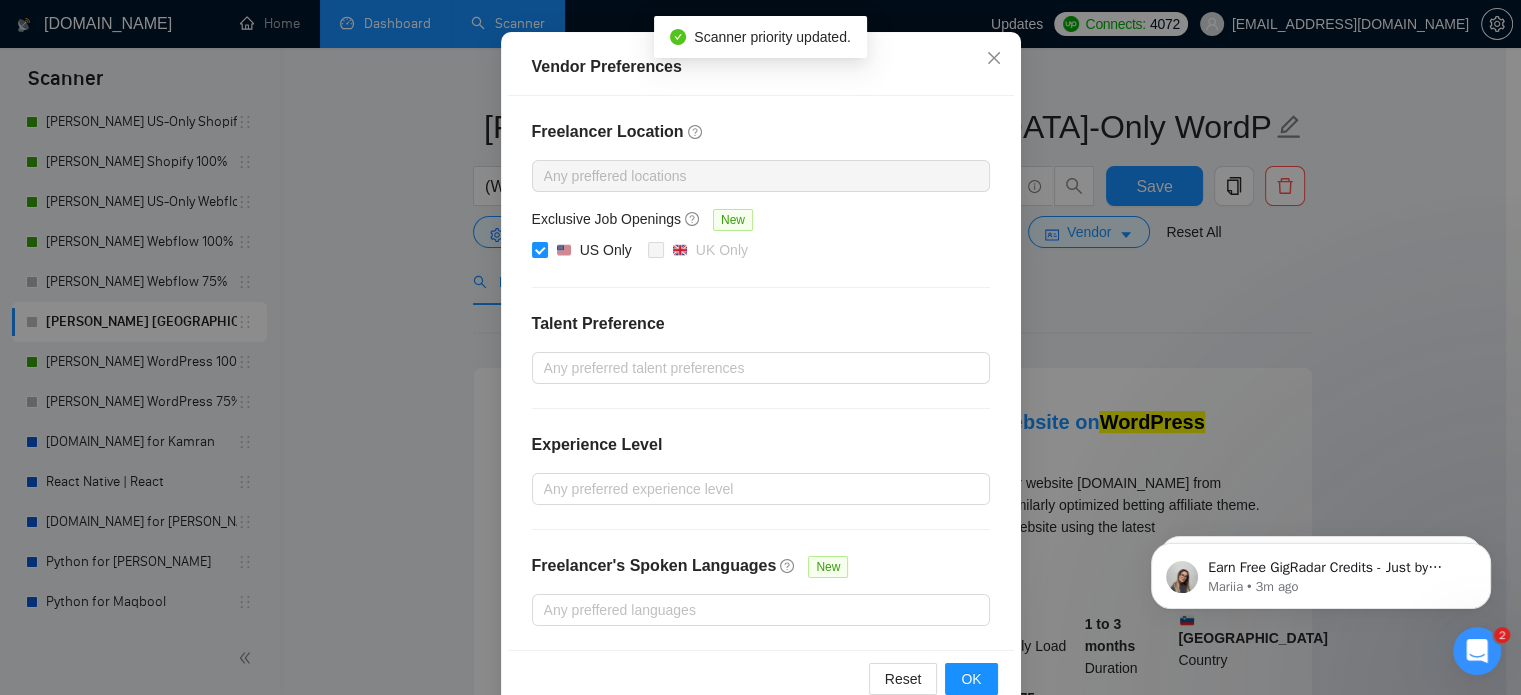 scroll, scrollTop: 228, scrollLeft: 0, axis: vertical 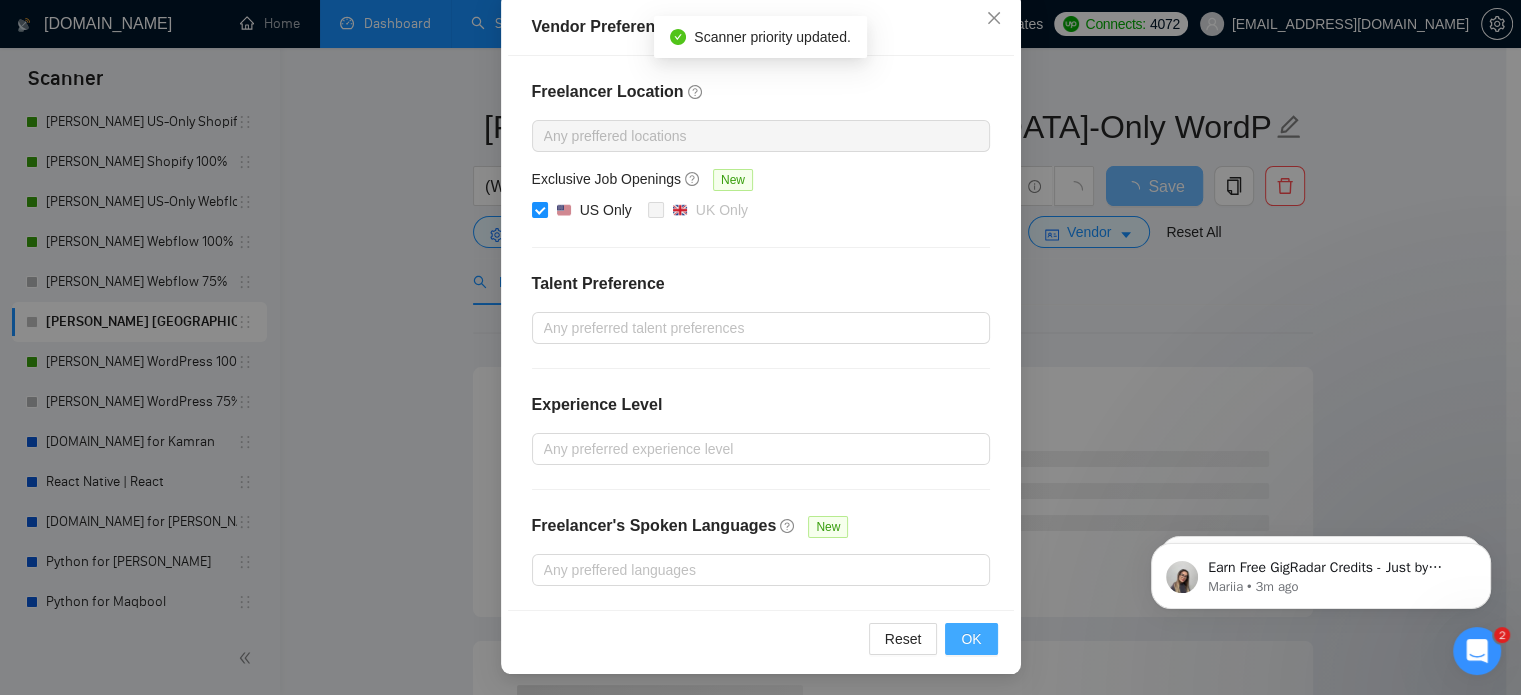 click on "OK" at bounding box center (971, 639) 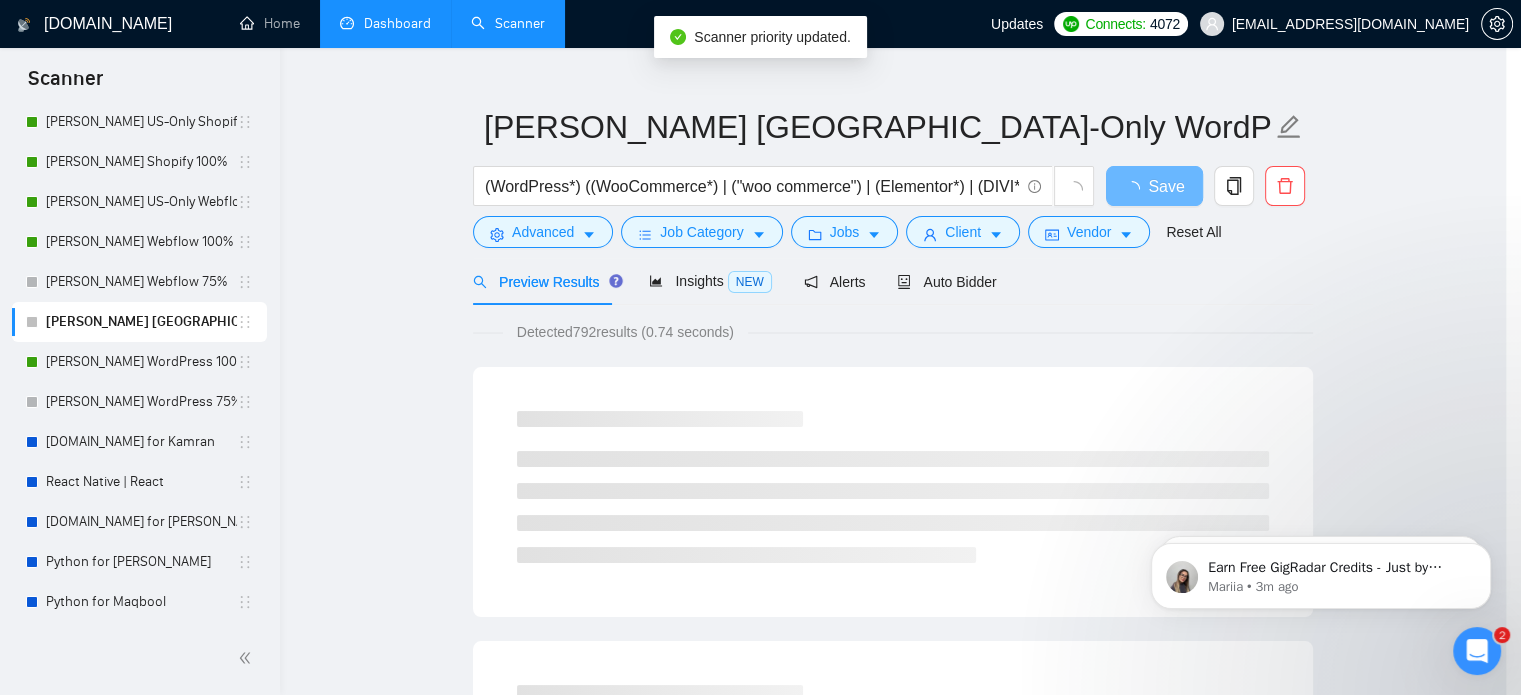 scroll, scrollTop: 128, scrollLeft: 0, axis: vertical 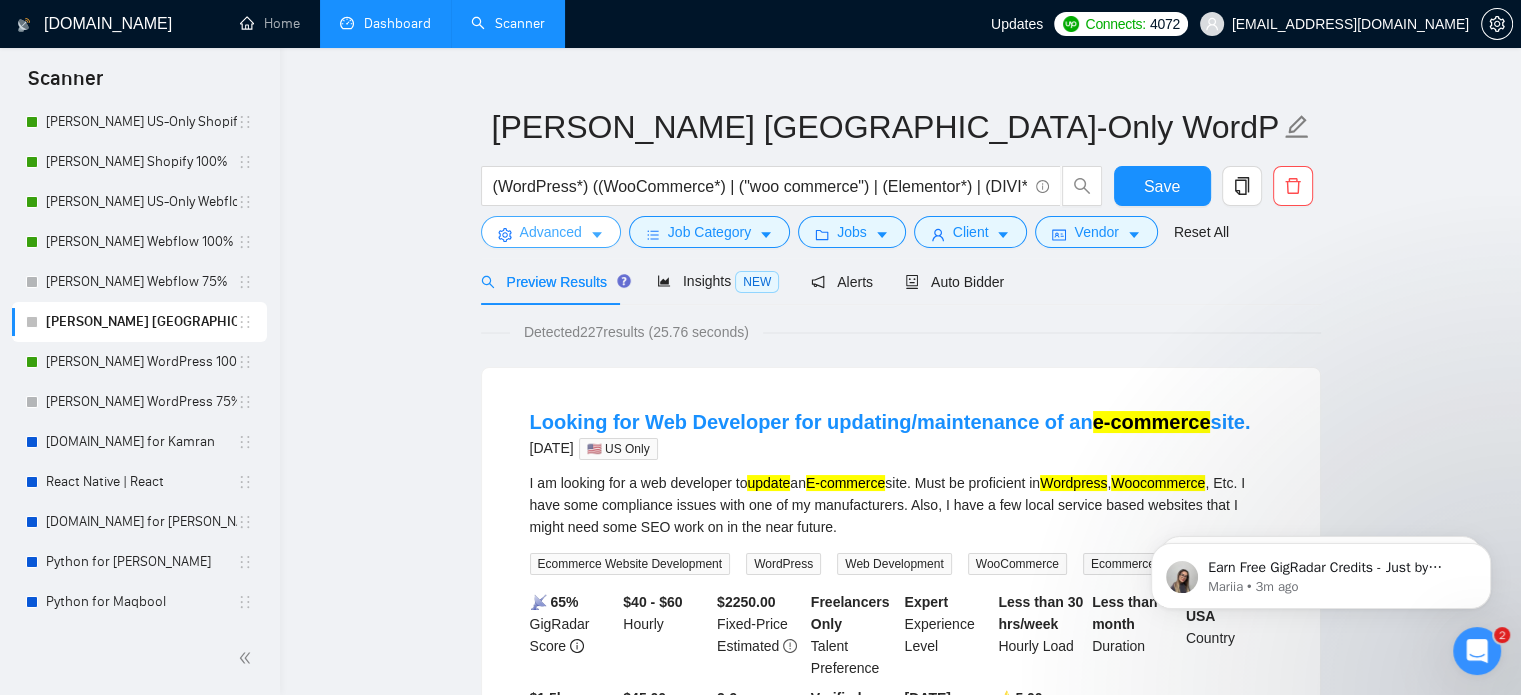 click 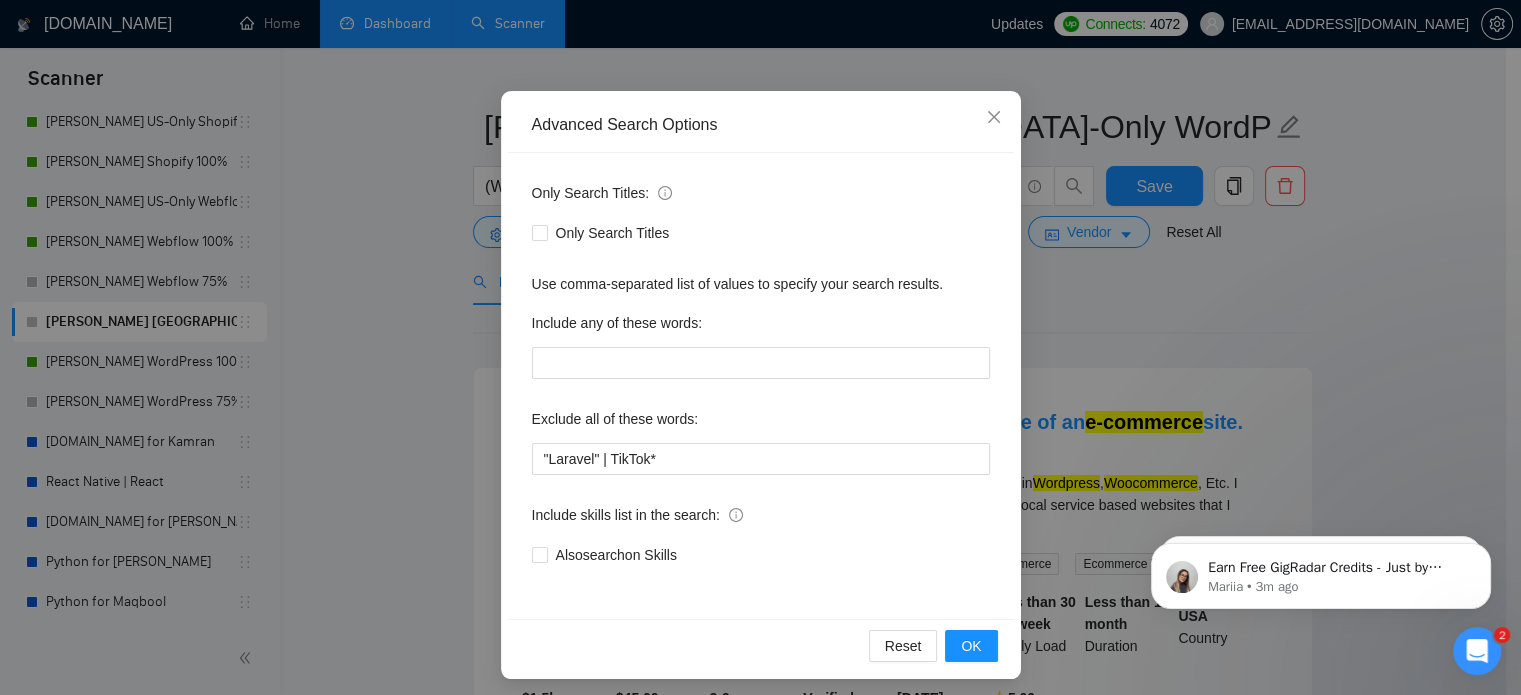 scroll, scrollTop: 136, scrollLeft: 0, axis: vertical 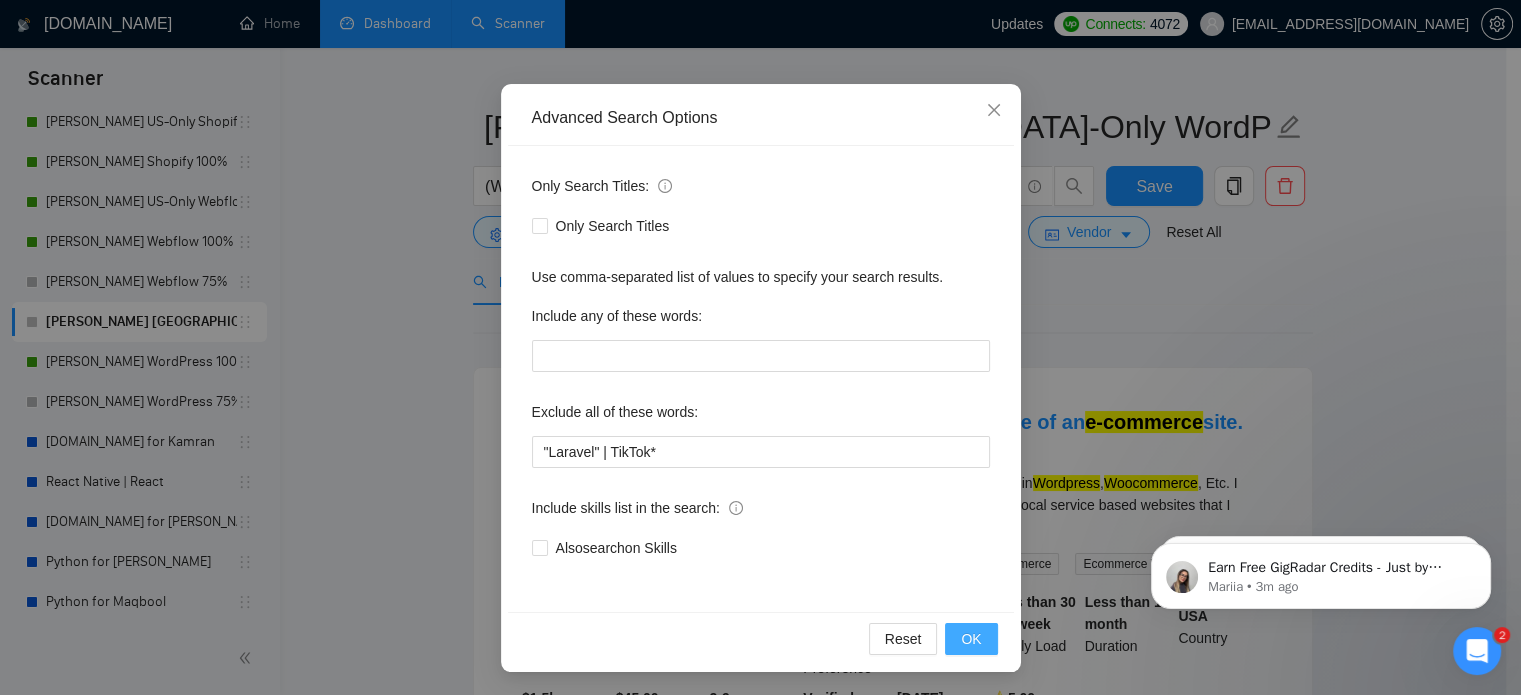click on "OK" at bounding box center [971, 639] 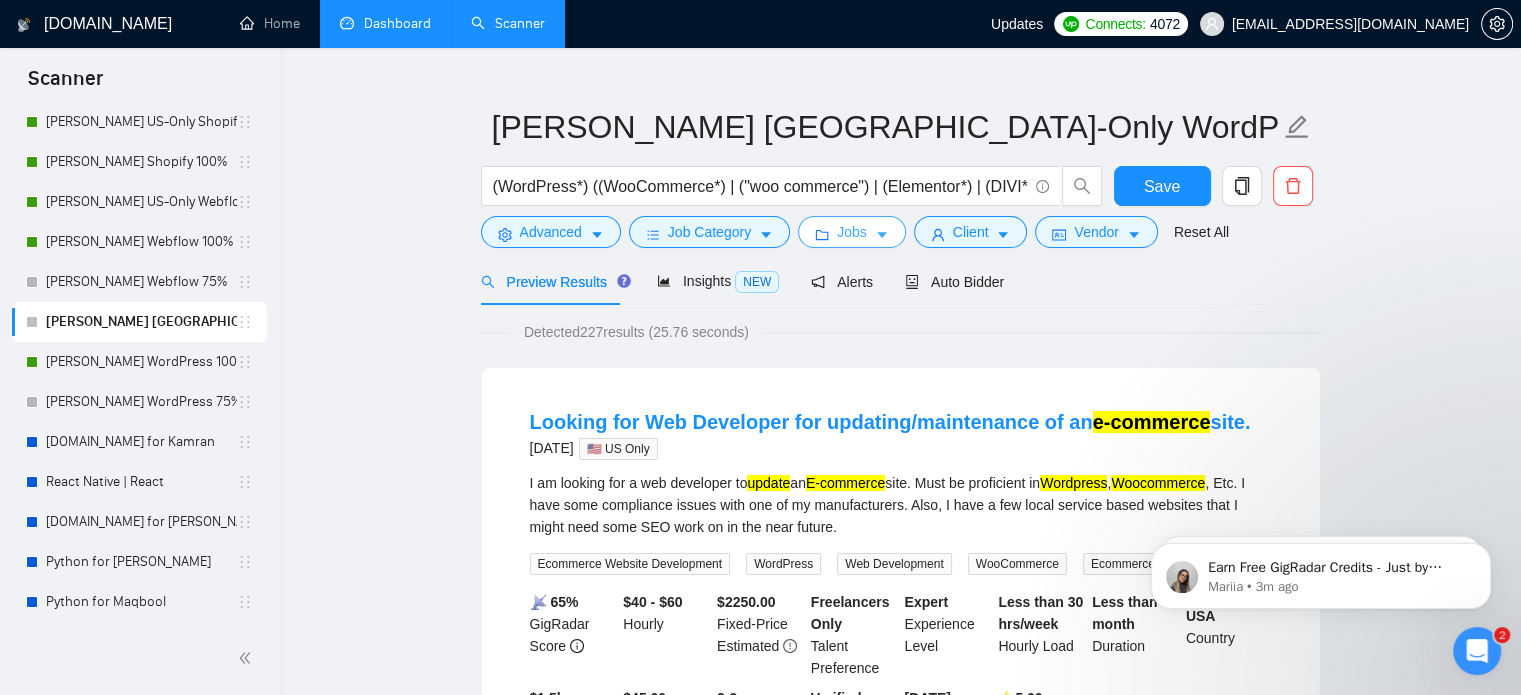 click on "Jobs" at bounding box center (852, 232) 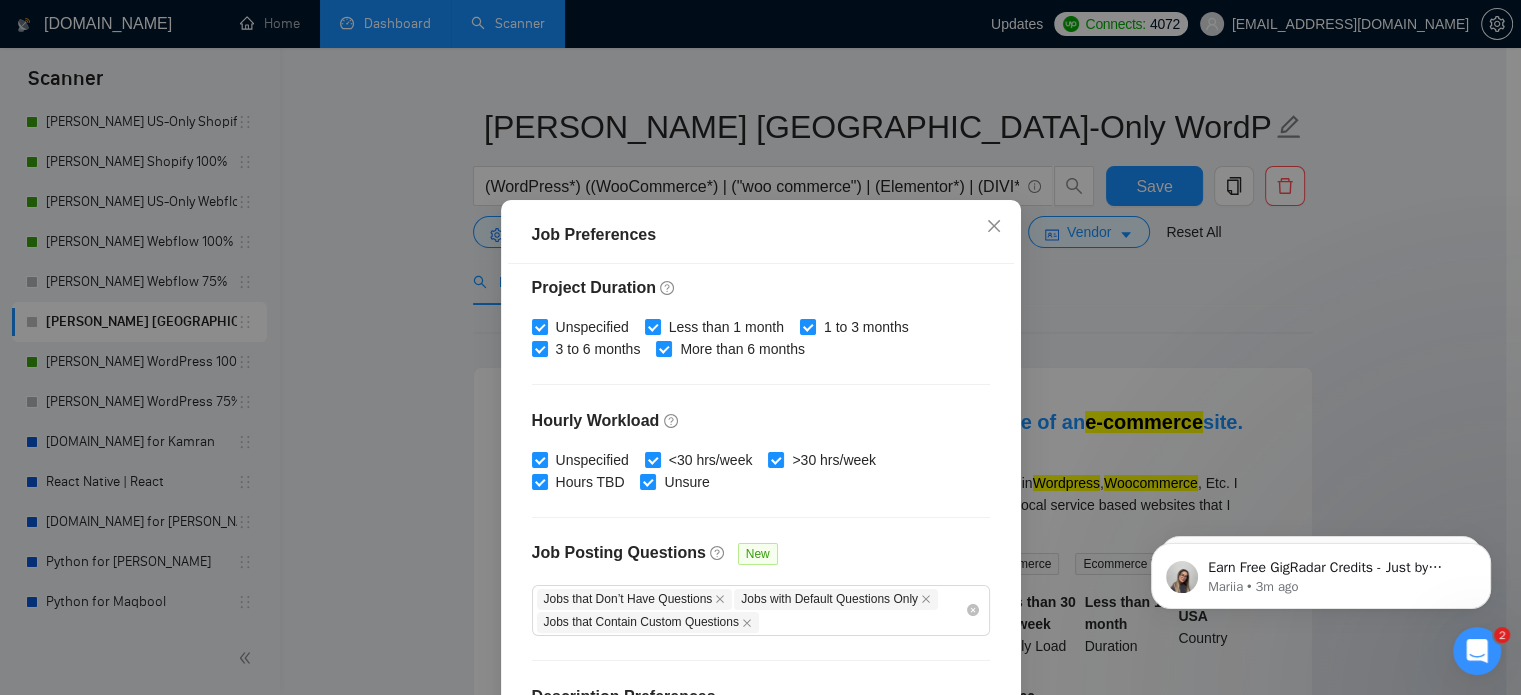 scroll, scrollTop: 659, scrollLeft: 0, axis: vertical 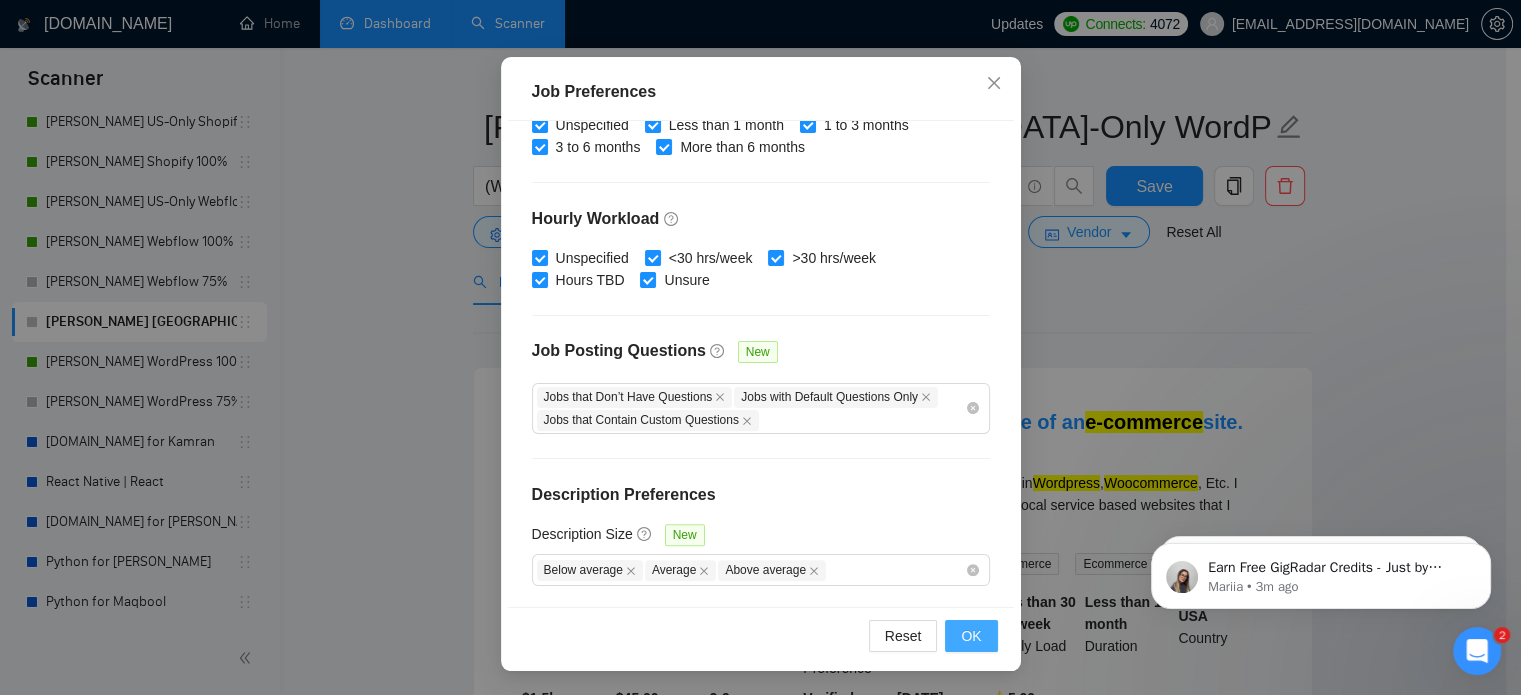 click on "OK" at bounding box center [971, 636] 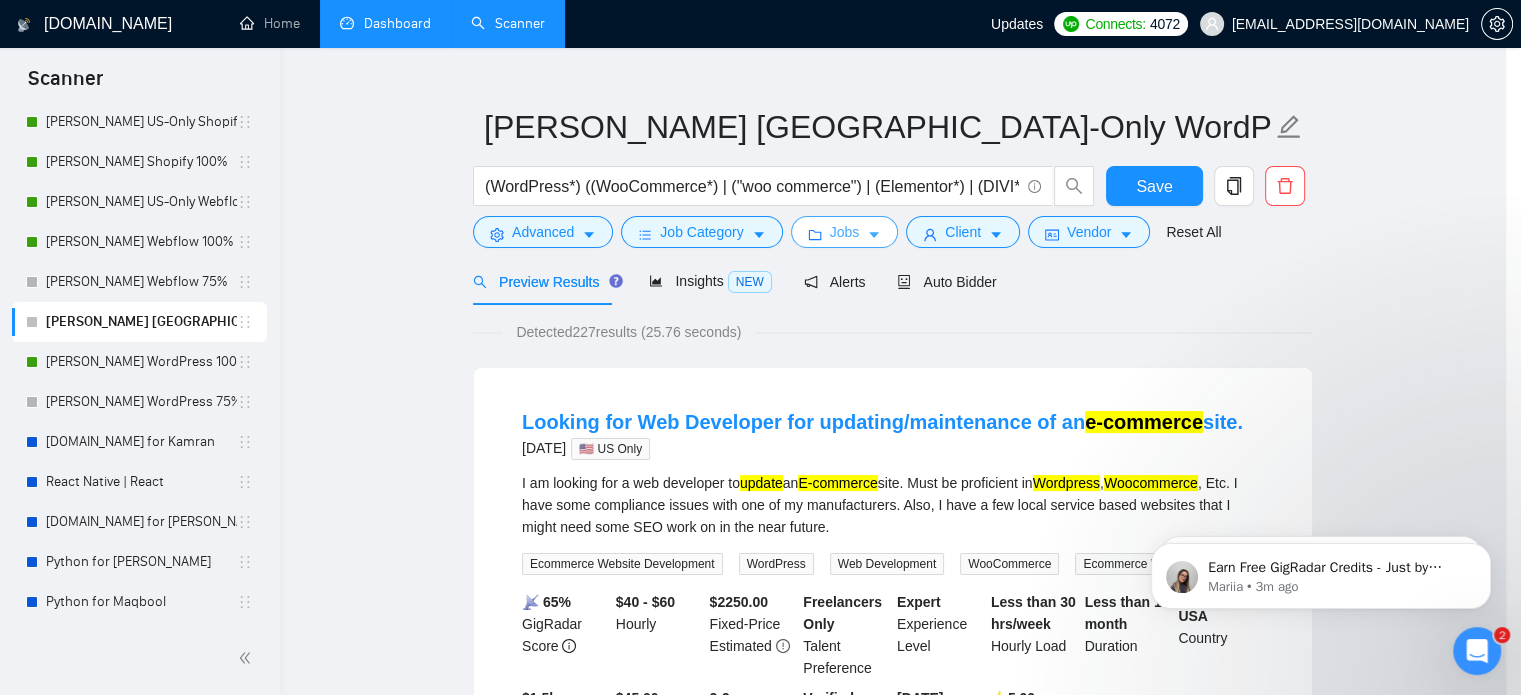 scroll, scrollTop: 63, scrollLeft: 0, axis: vertical 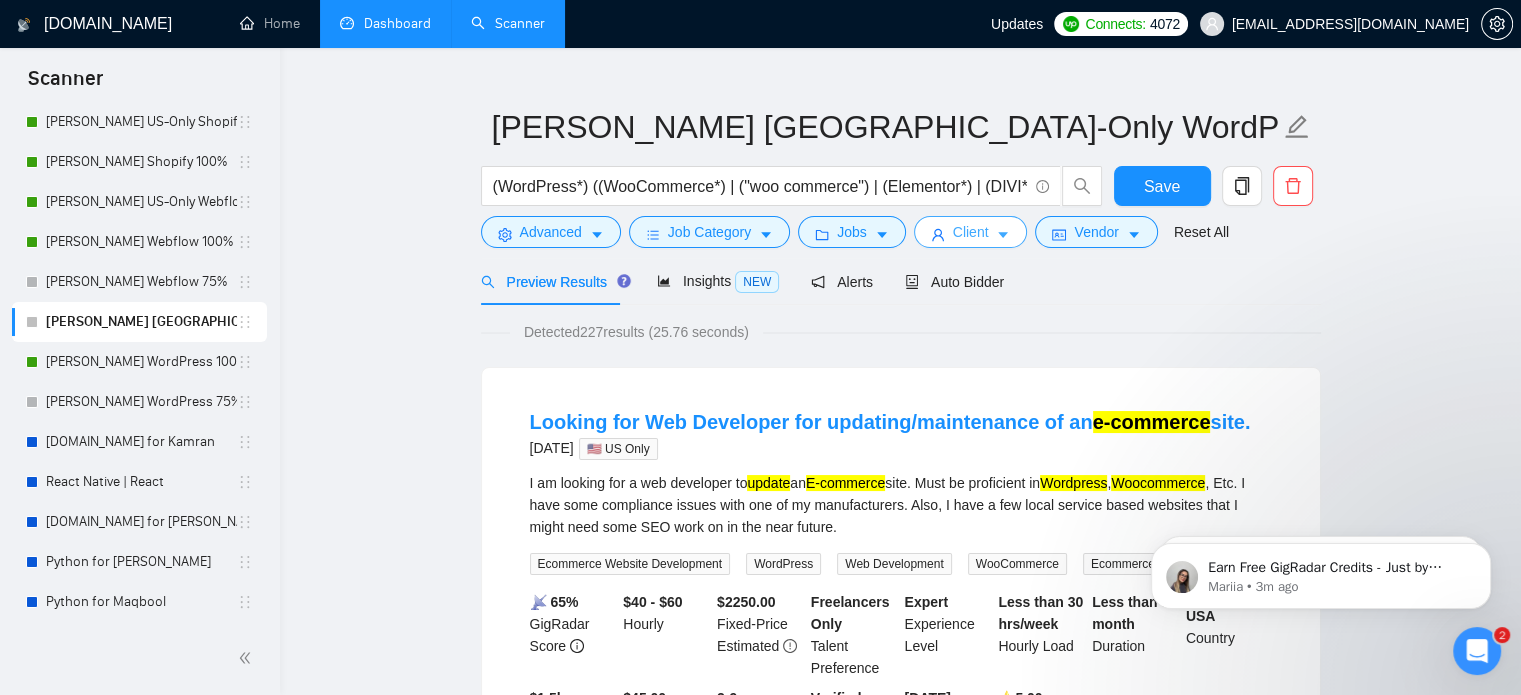 click 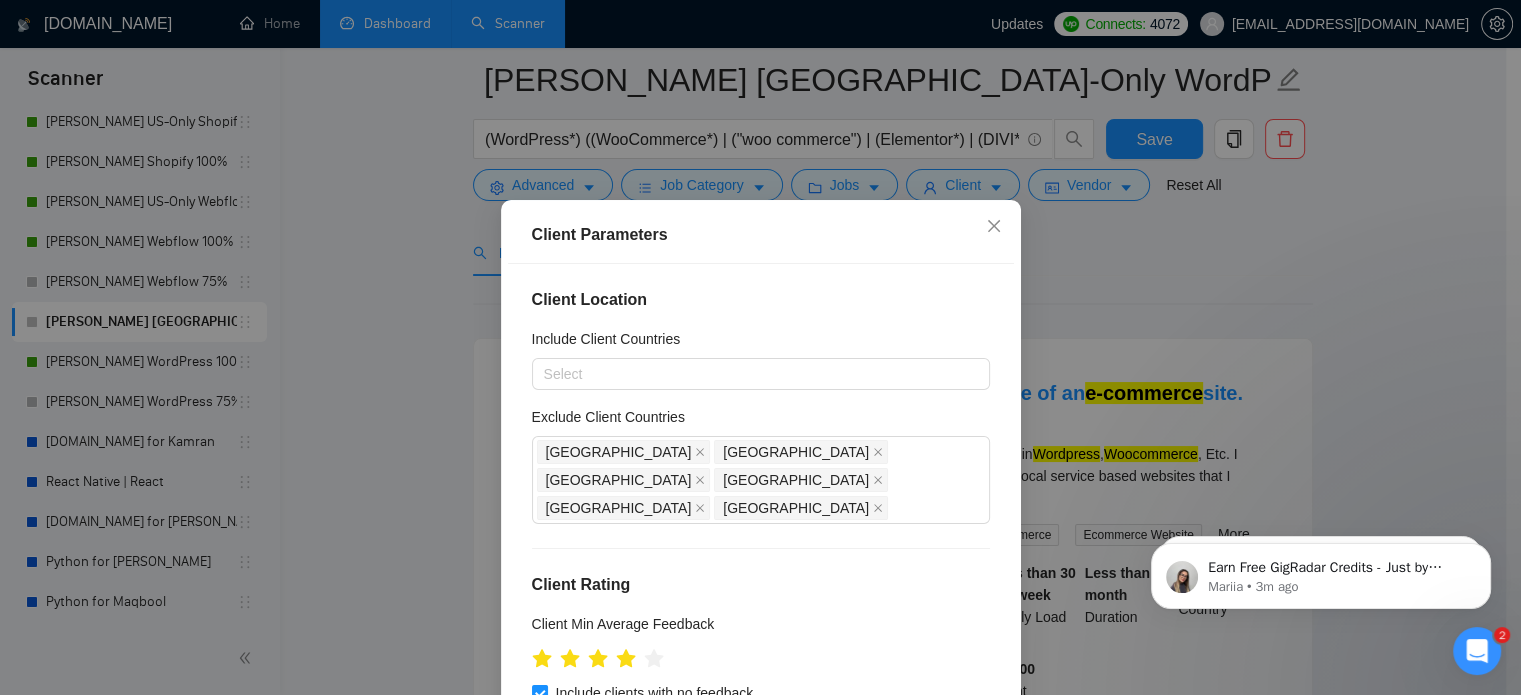 scroll, scrollTop: 300, scrollLeft: 0, axis: vertical 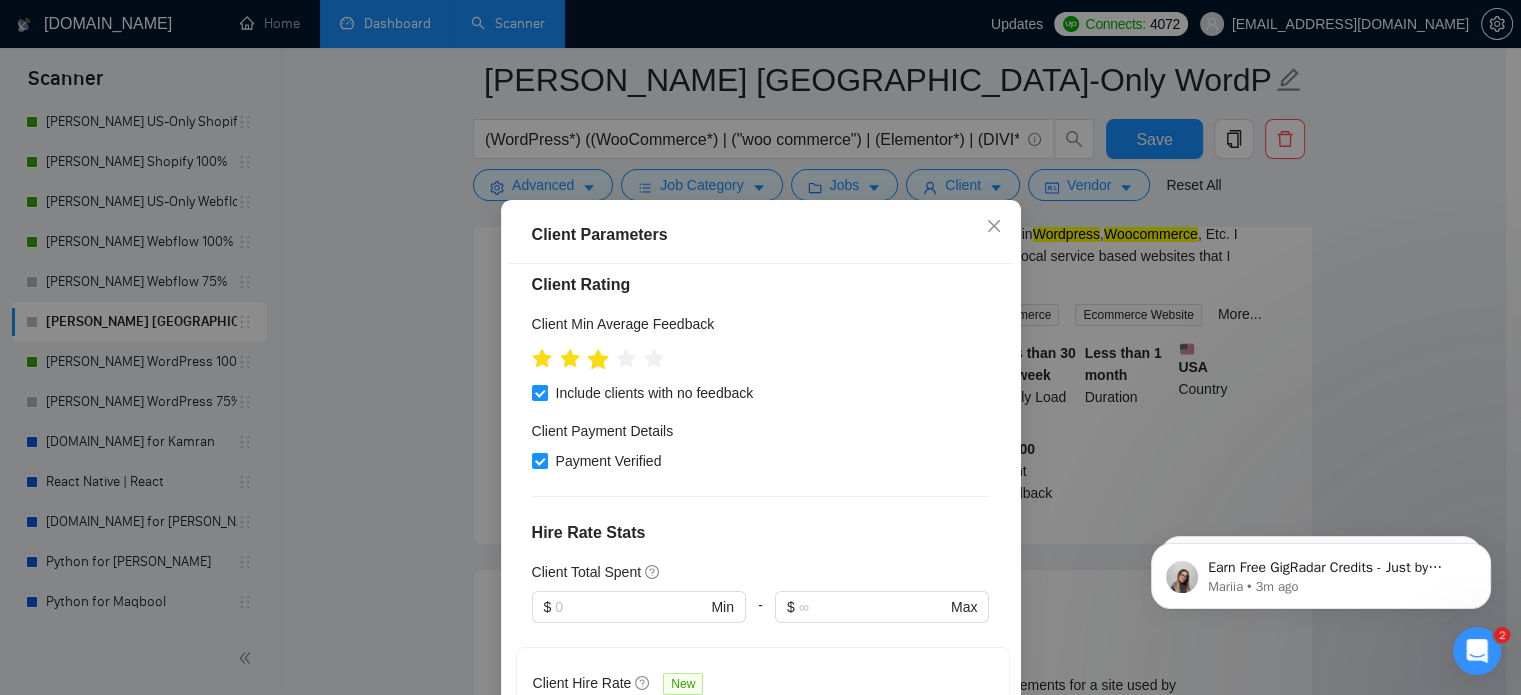 click 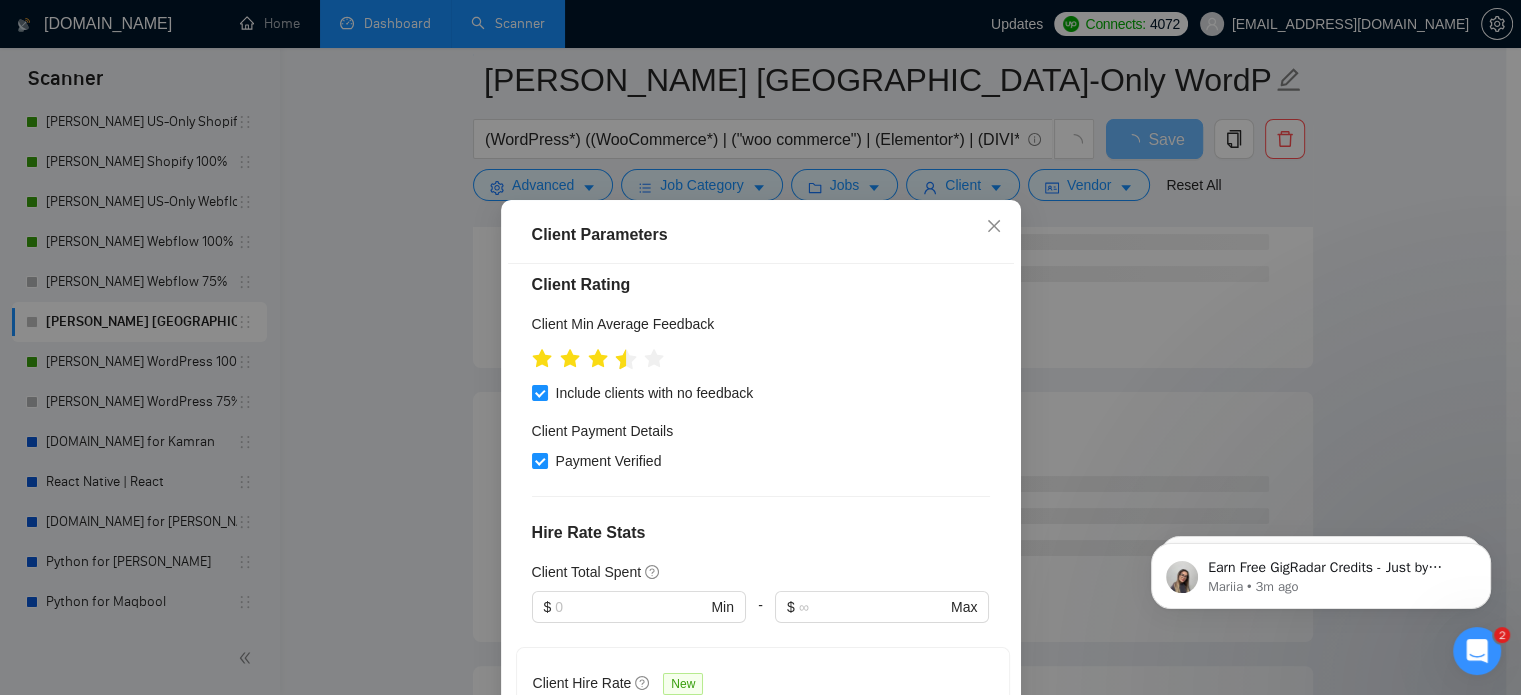 click 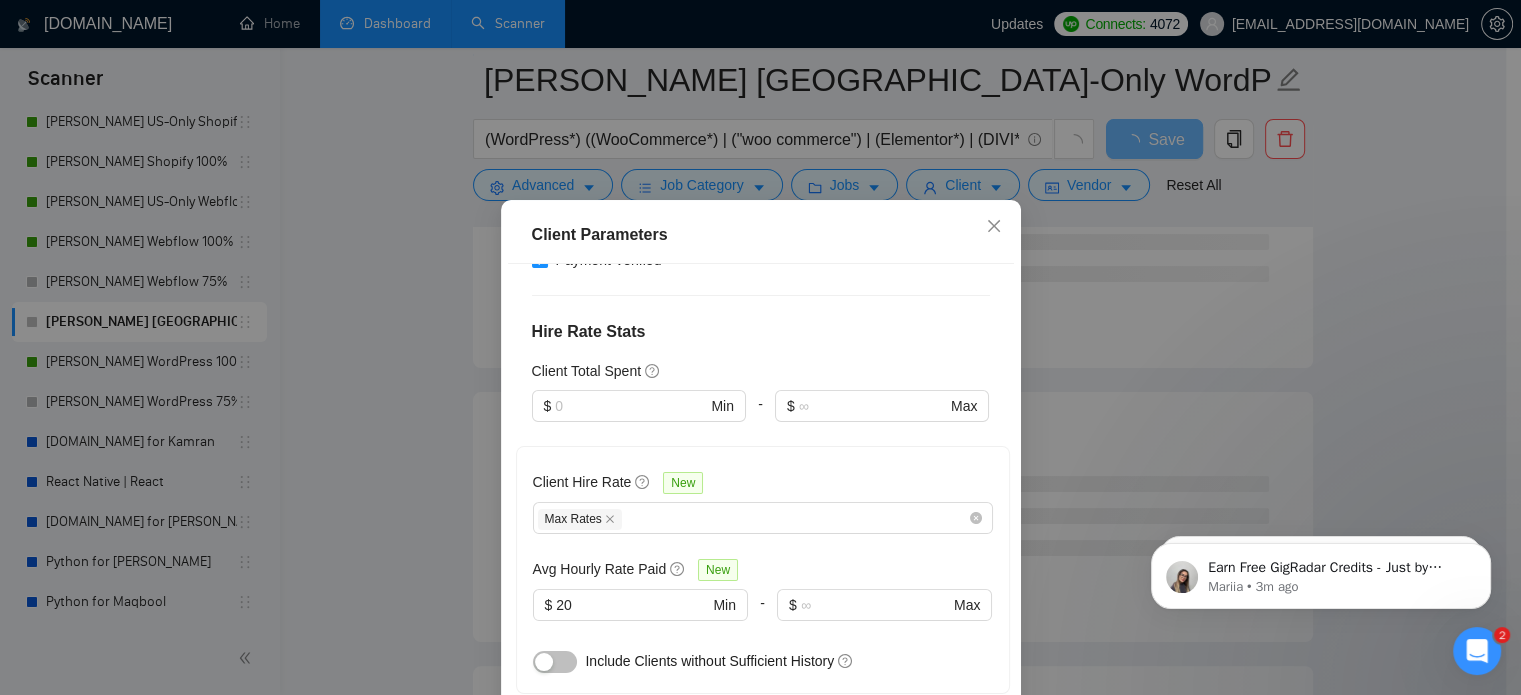 scroll, scrollTop: 600, scrollLeft: 0, axis: vertical 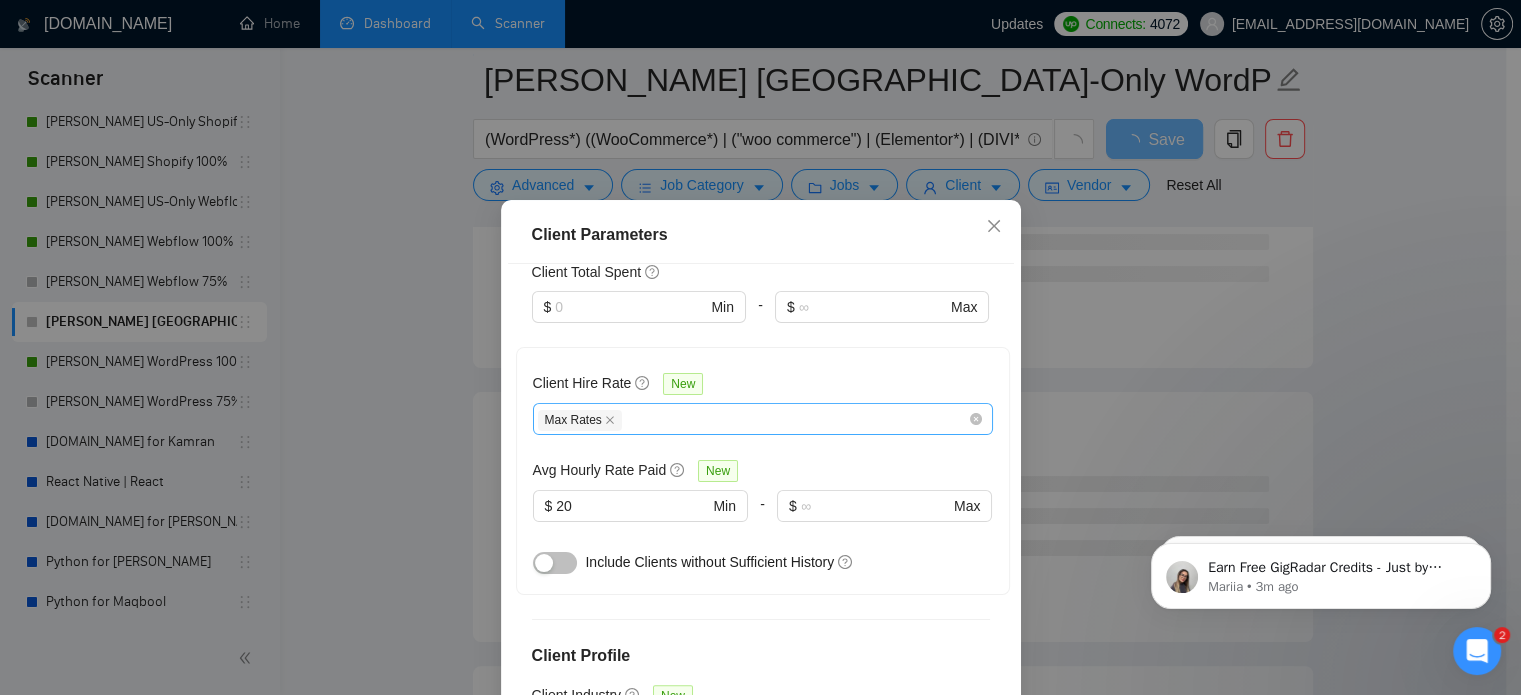 click on "Max Rates" at bounding box center (753, 419) 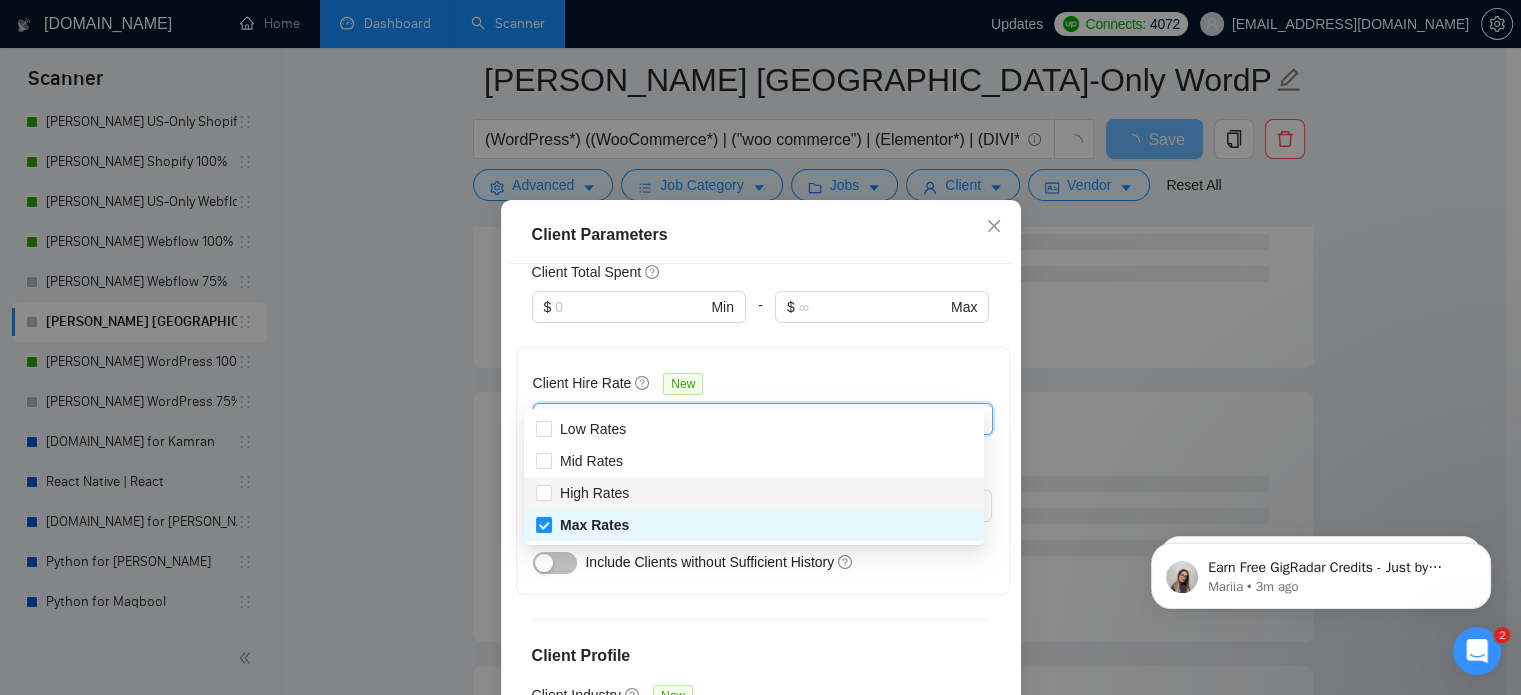 click on "High Rates" at bounding box center [754, 493] 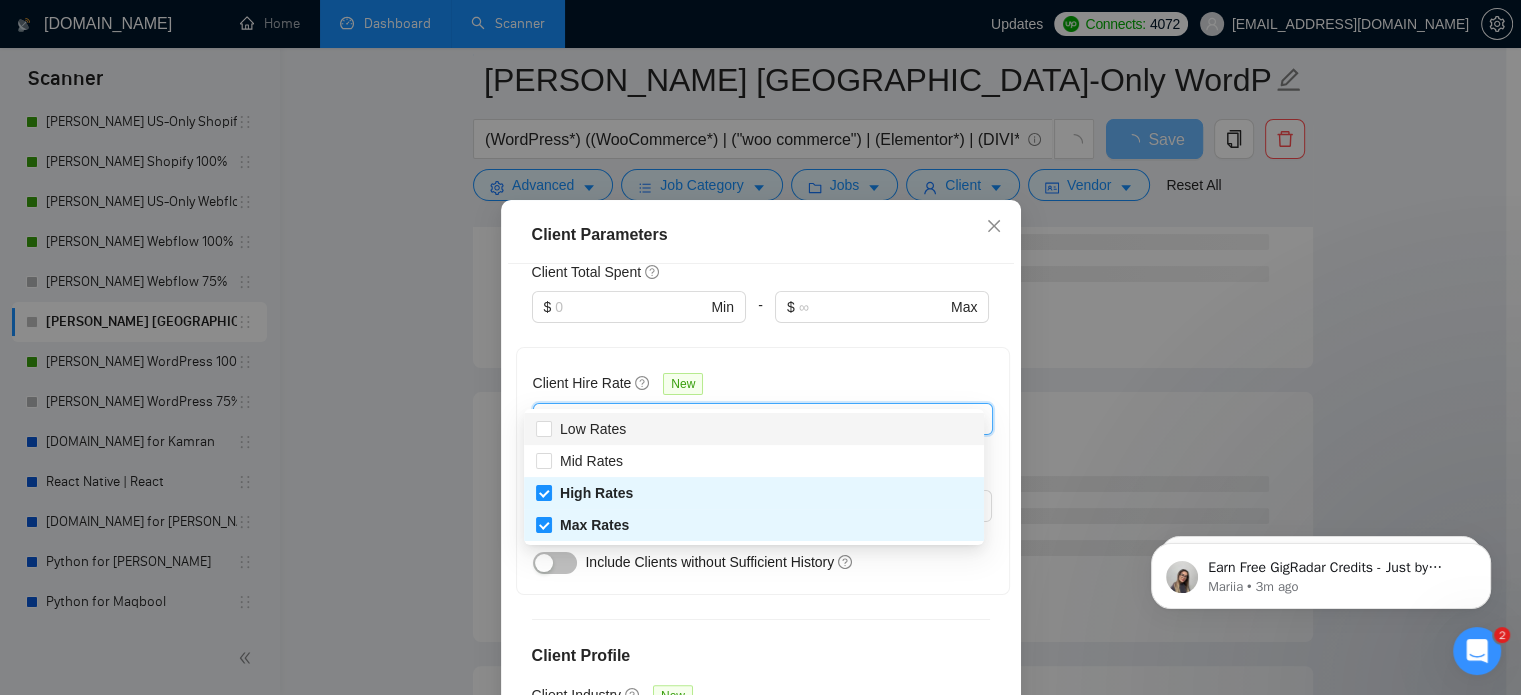 click on "Client Hire Rate New Max Rates High Rates     Avg Hourly Rate Paid New $ 20 Min - $ Max Include Clients without Sufficient History" at bounding box center [763, 471] 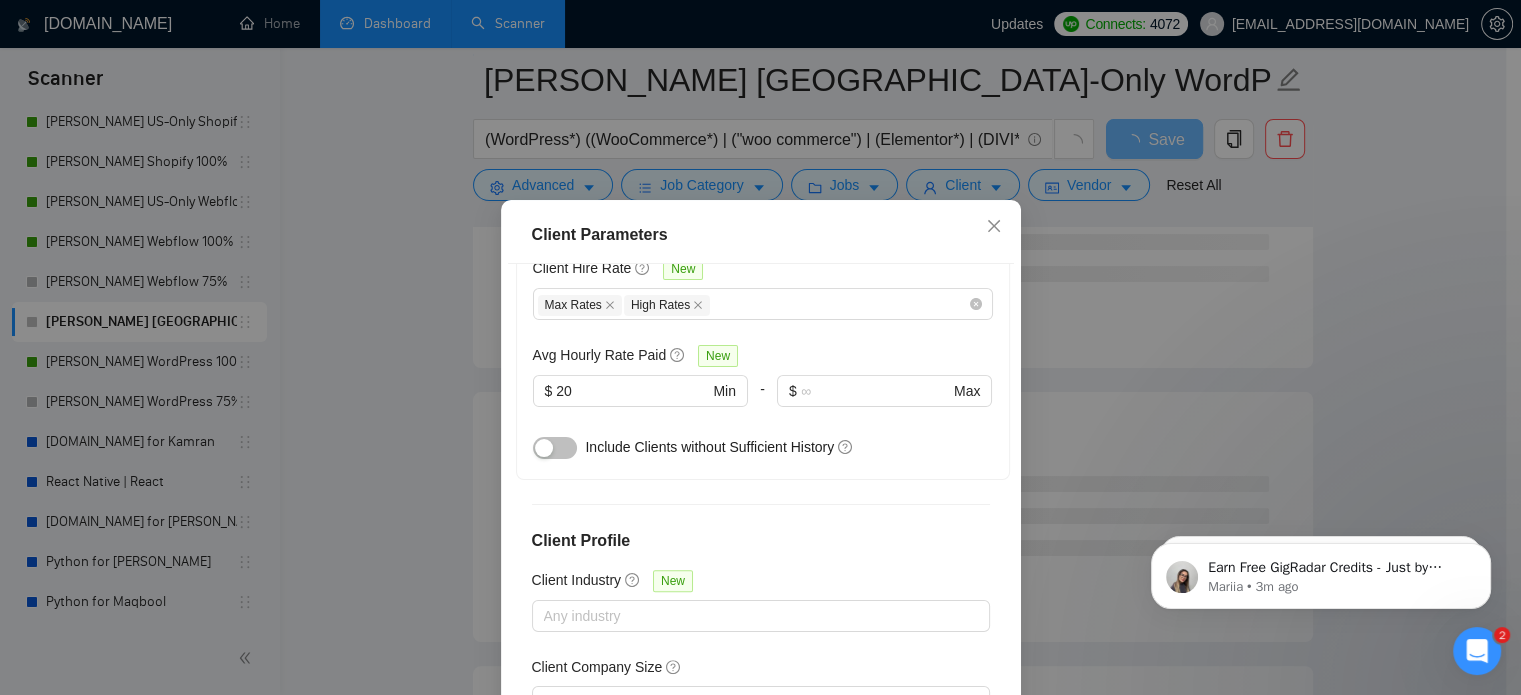 scroll, scrollTop: 788, scrollLeft: 0, axis: vertical 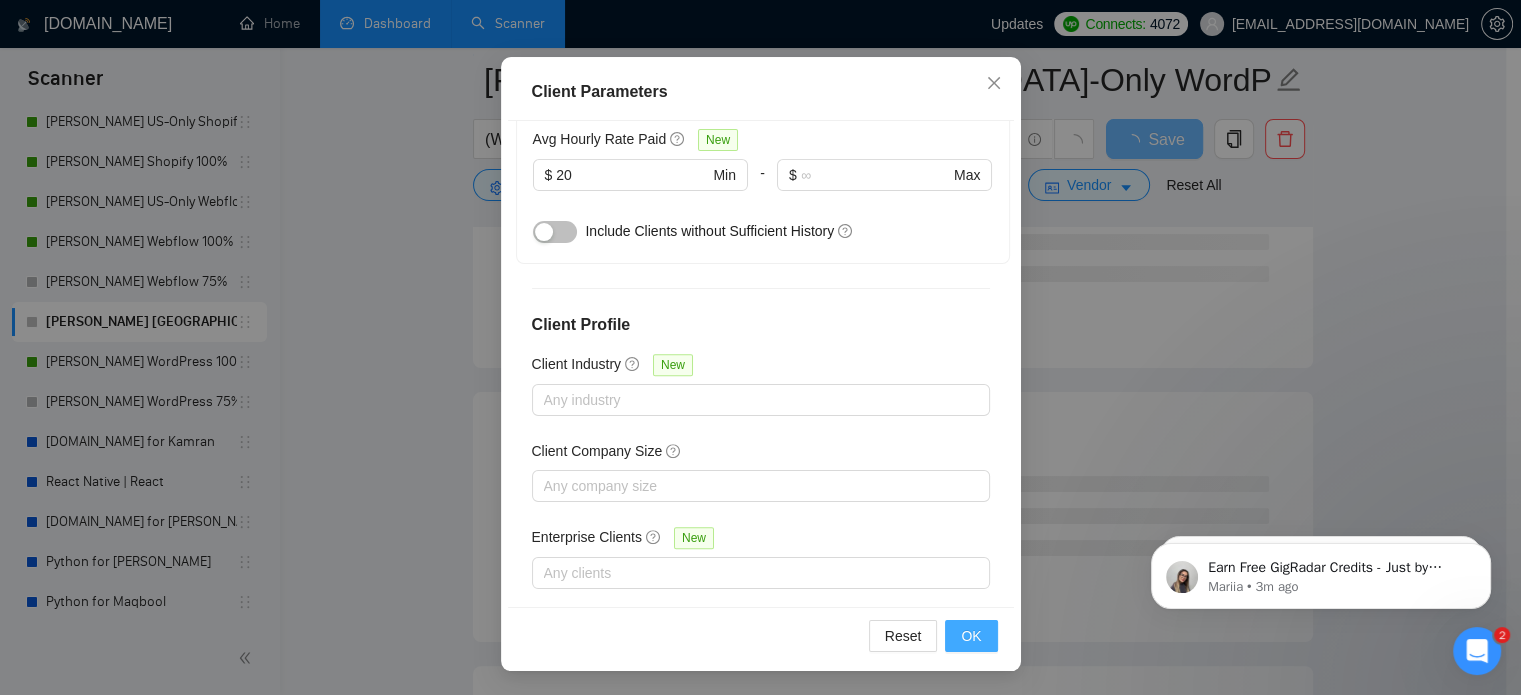 click on "OK" at bounding box center (971, 636) 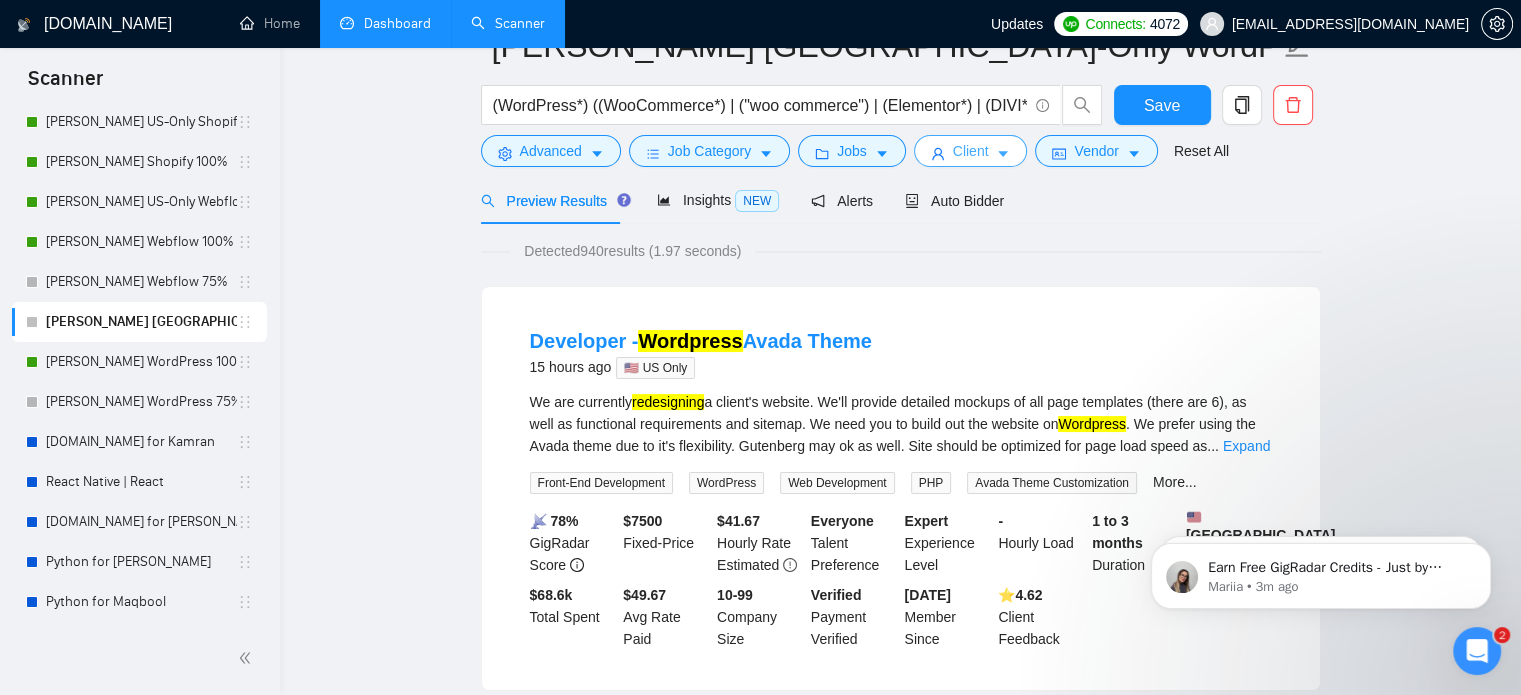 scroll, scrollTop: 0, scrollLeft: 0, axis: both 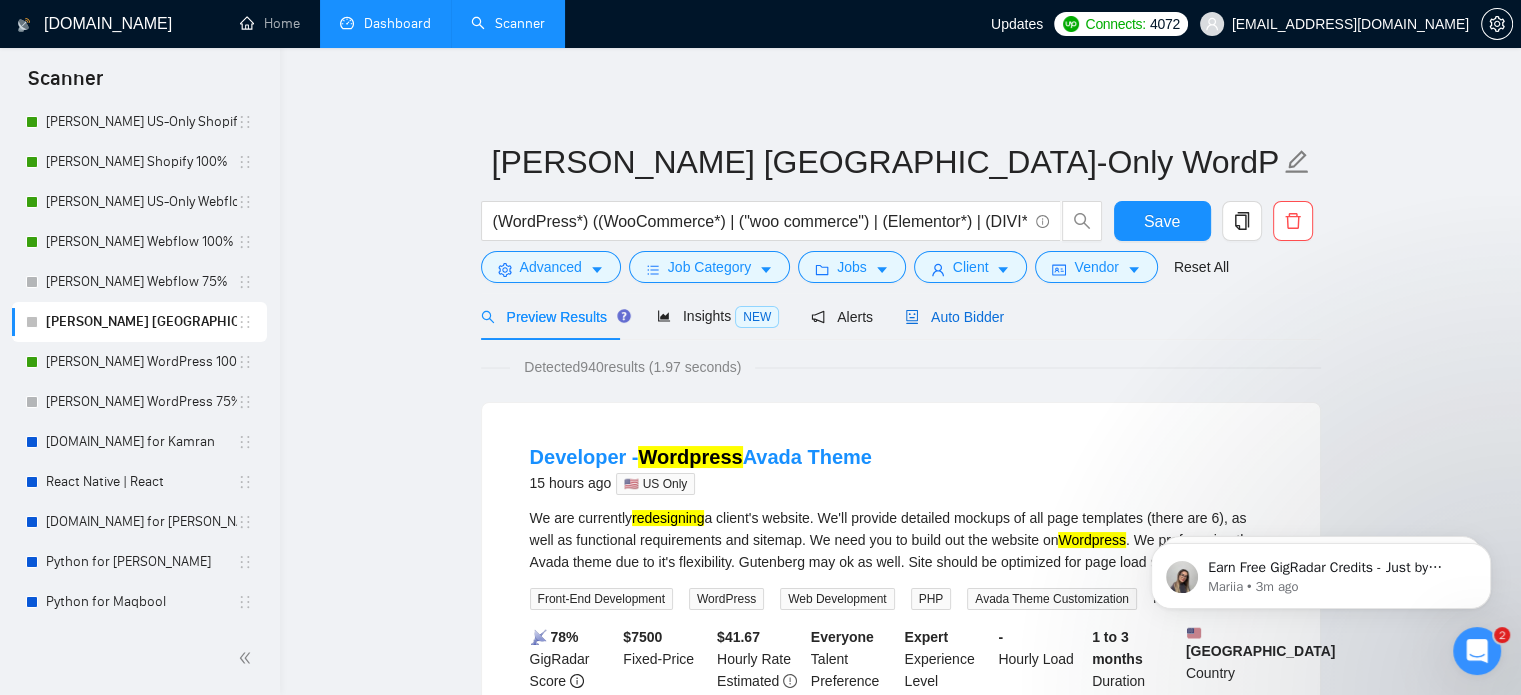 click on "Auto Bidder" at bounding box center [954, 317] 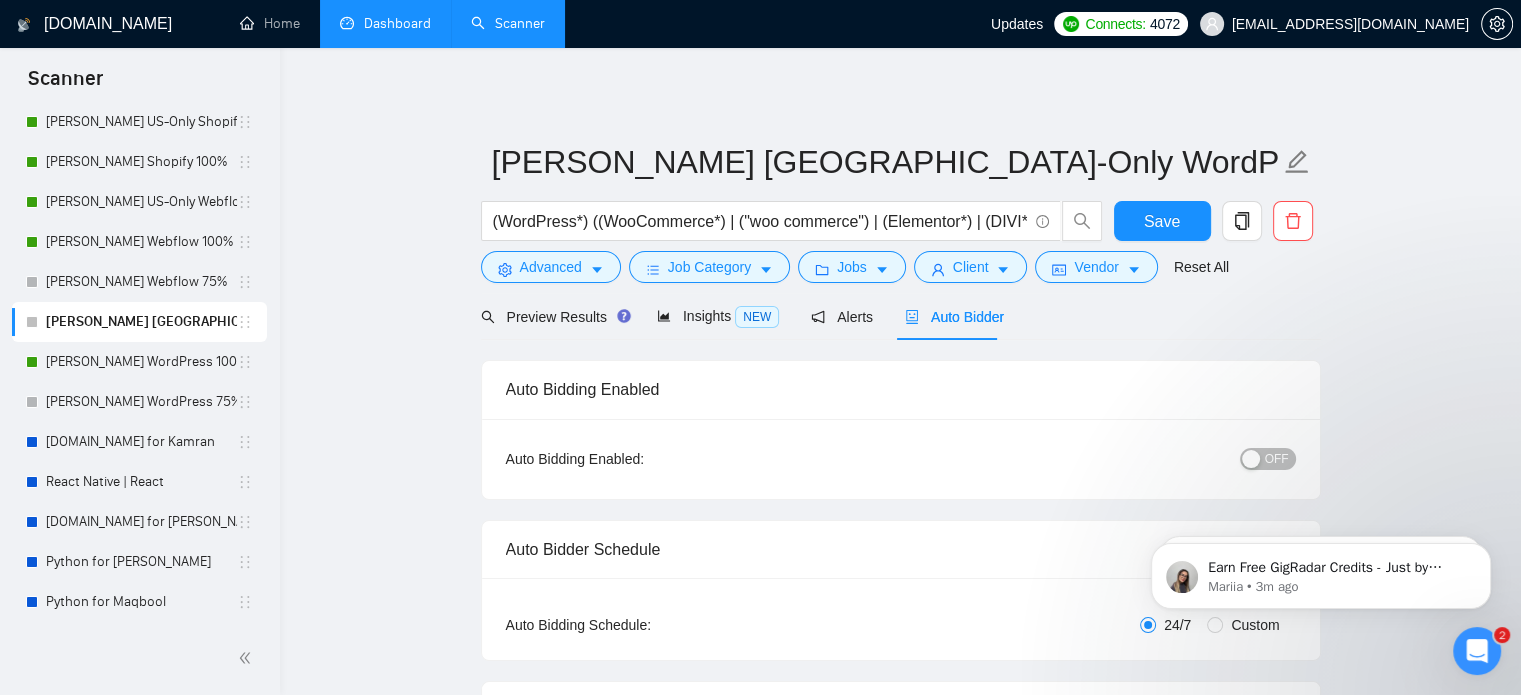 type 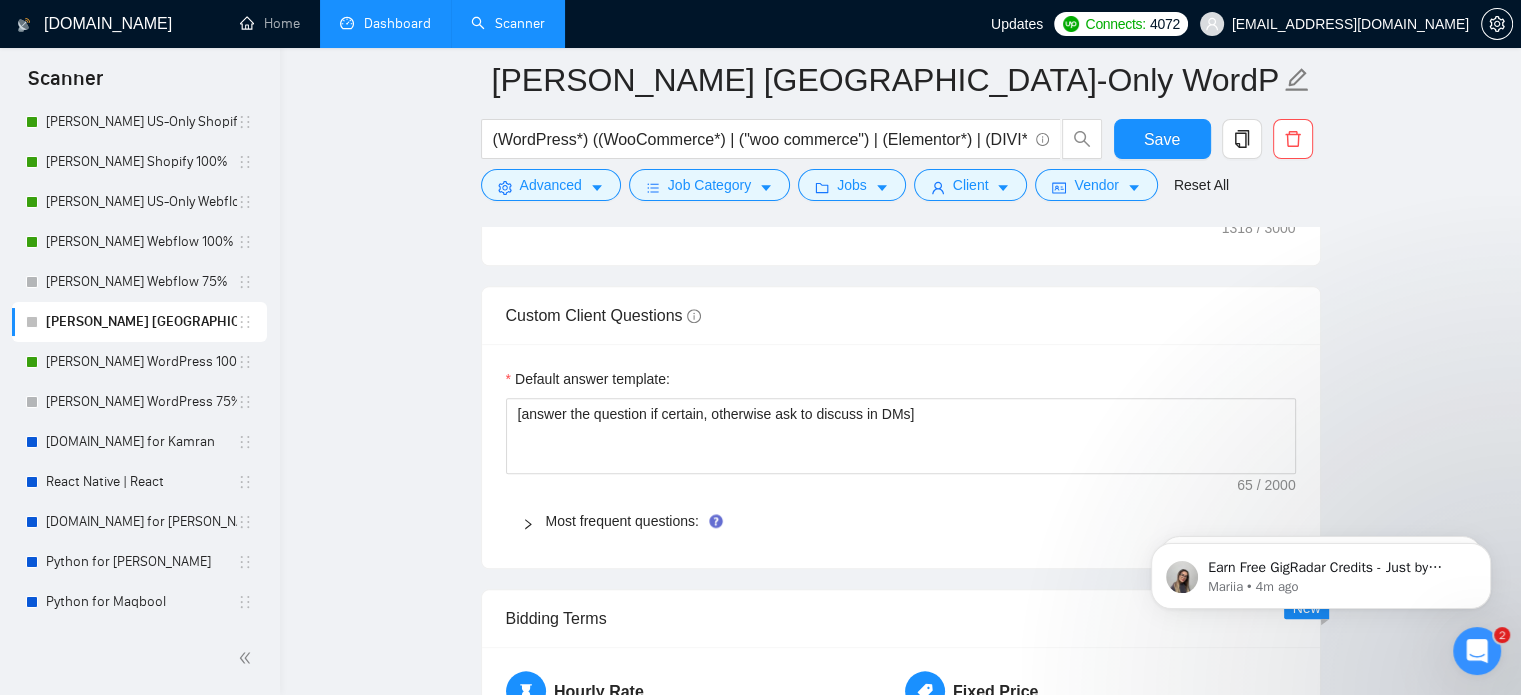 scroll, scrollTop: 2200, scrollLeft: 0, axis: vertical 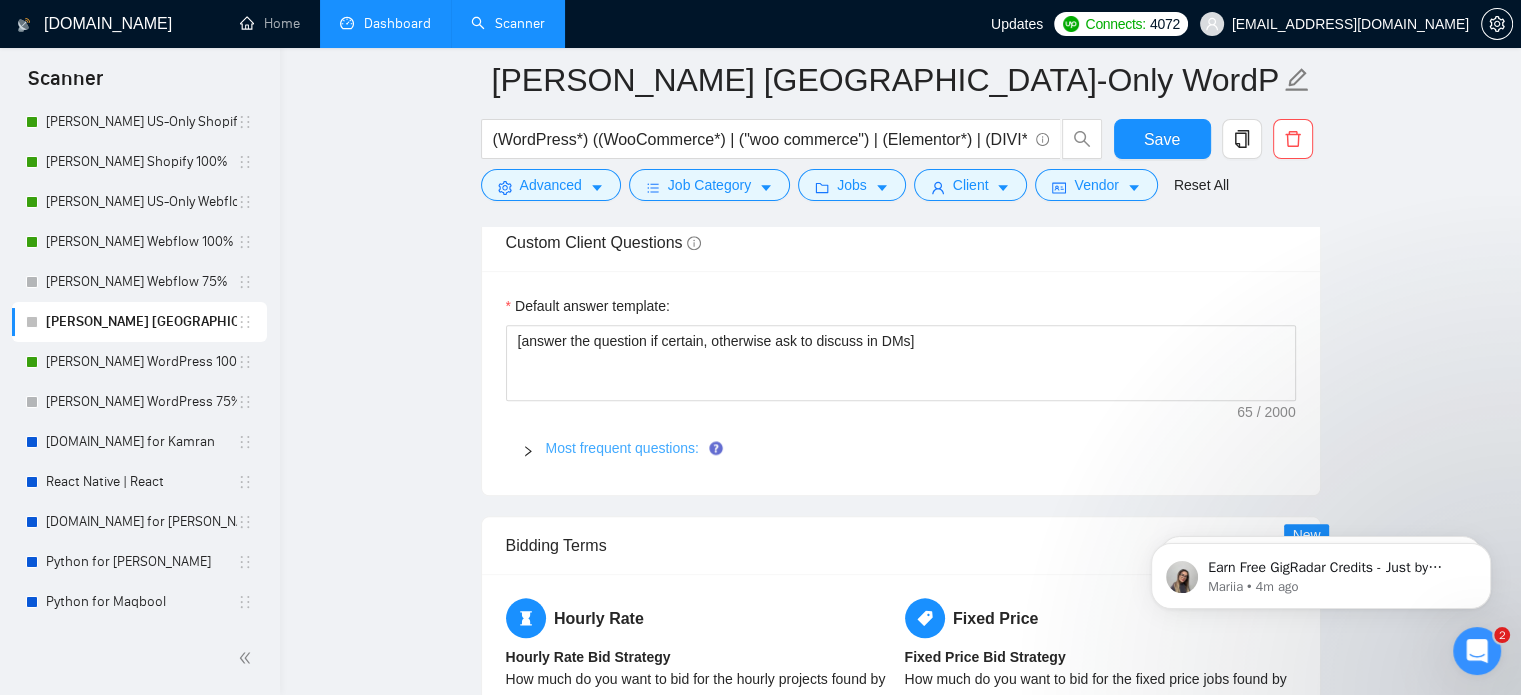 click on "Most frequent questions:" at bounding box center [622, 448] 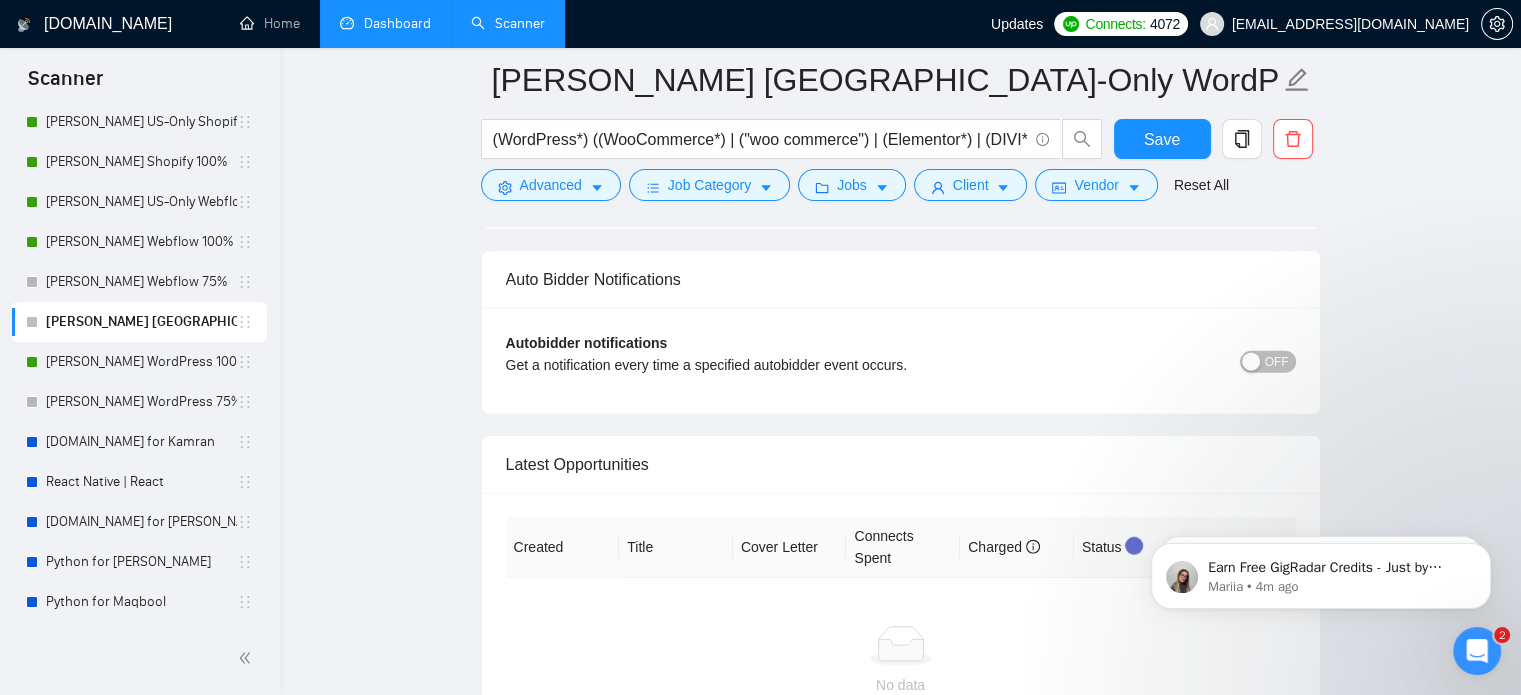 scroll, scrollTop: 5100, scrollLeft: 0, axis: vertical 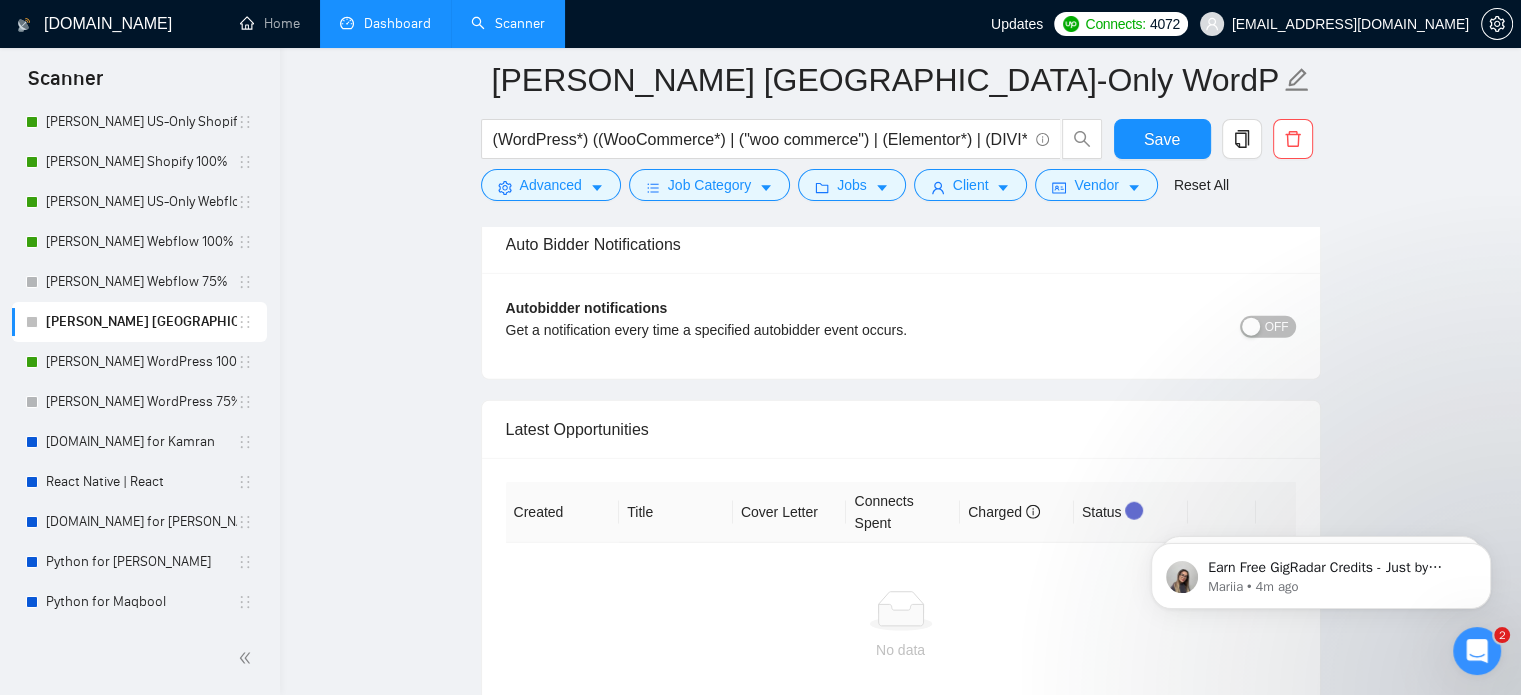 click on "OFF" at bounding box center [1277, 327] 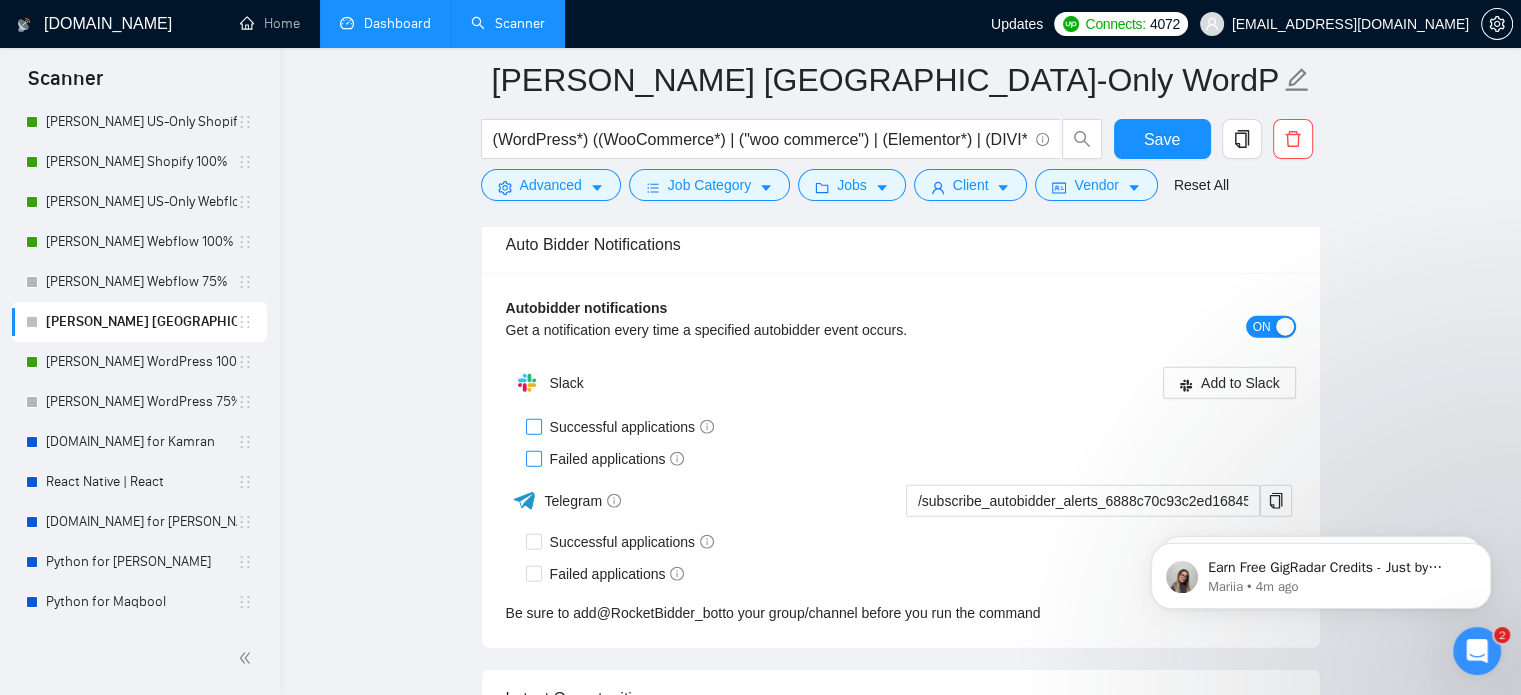 drag, startPoint x: 538, startPoint y: 422, endPoint x: 544, endPoint y: 446, distance: 24.738634 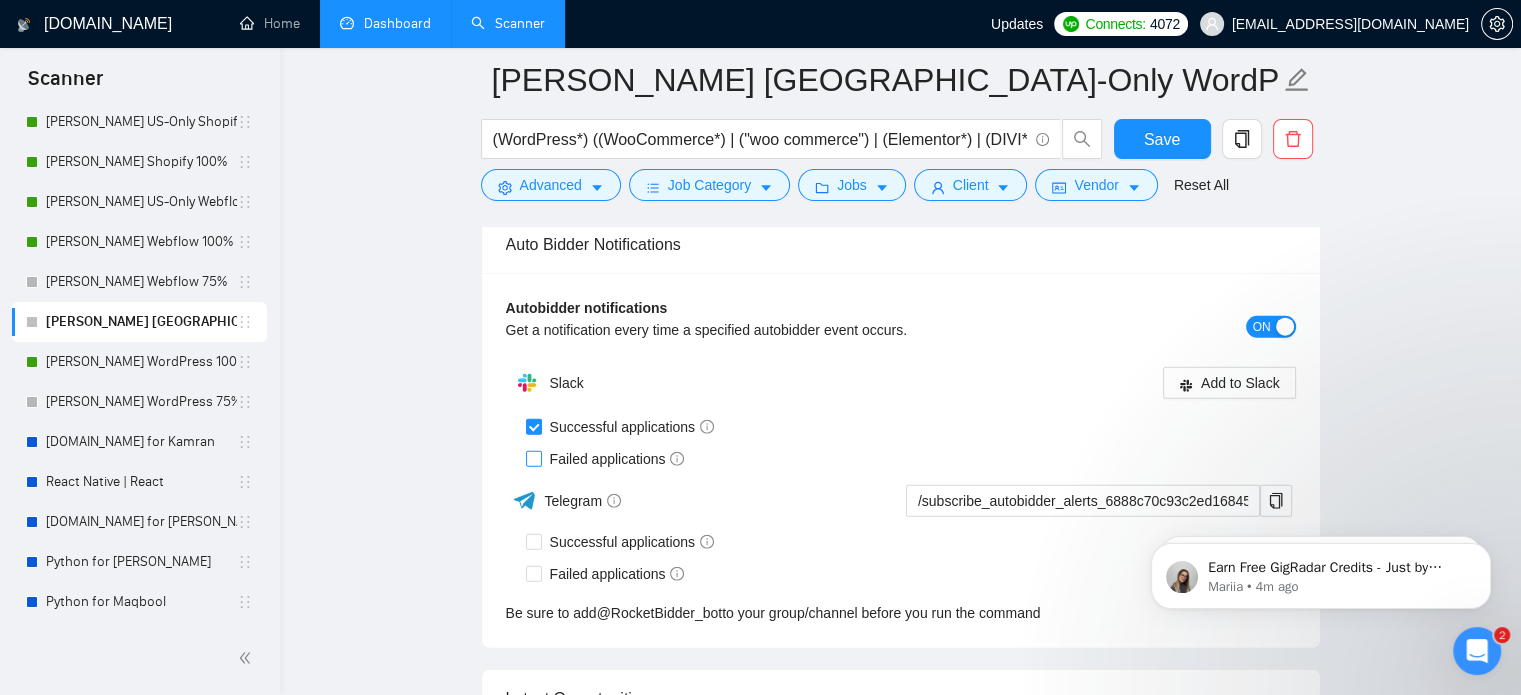 click at bounding box center [534, 459] 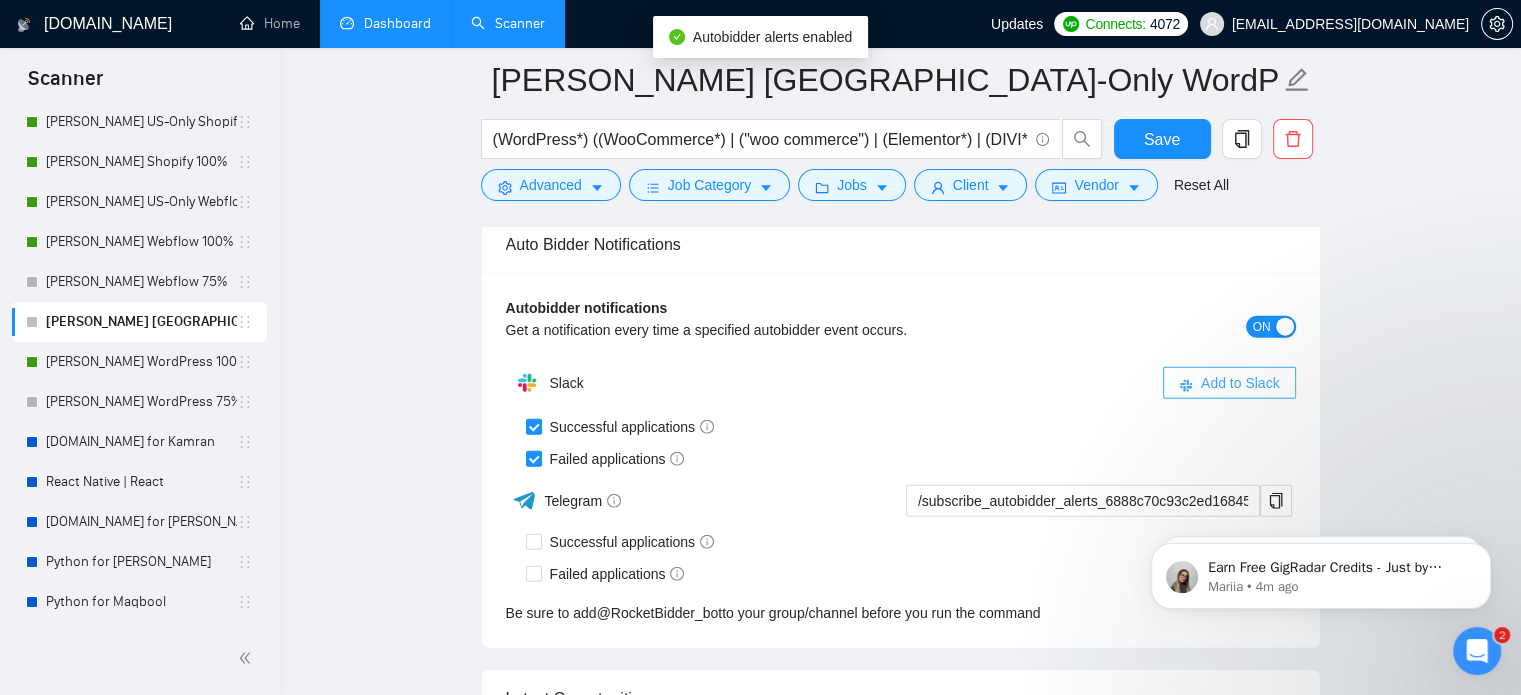 click on "Add to Slack" at bounding box center (1240, 383) 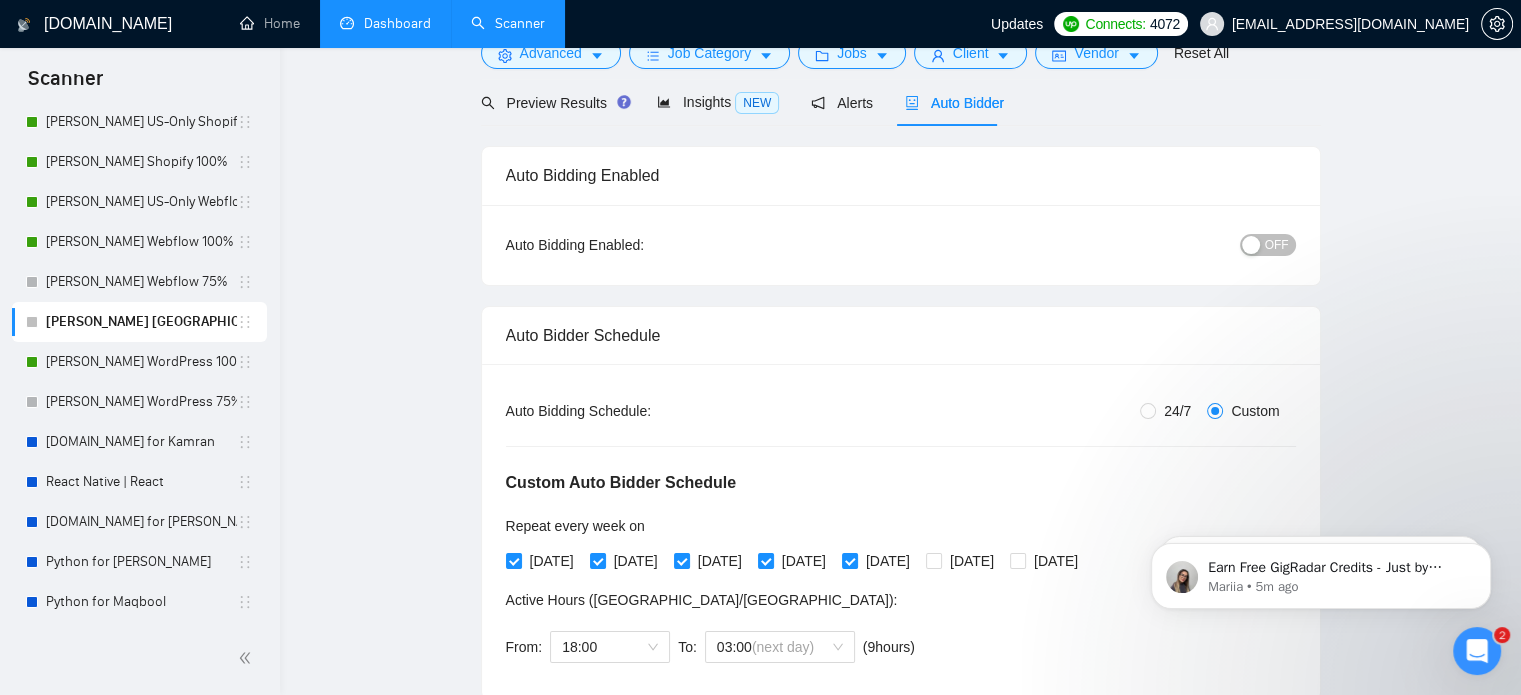 scroll, scrollTop: 68, scrollLeft: 0, axis: vertical 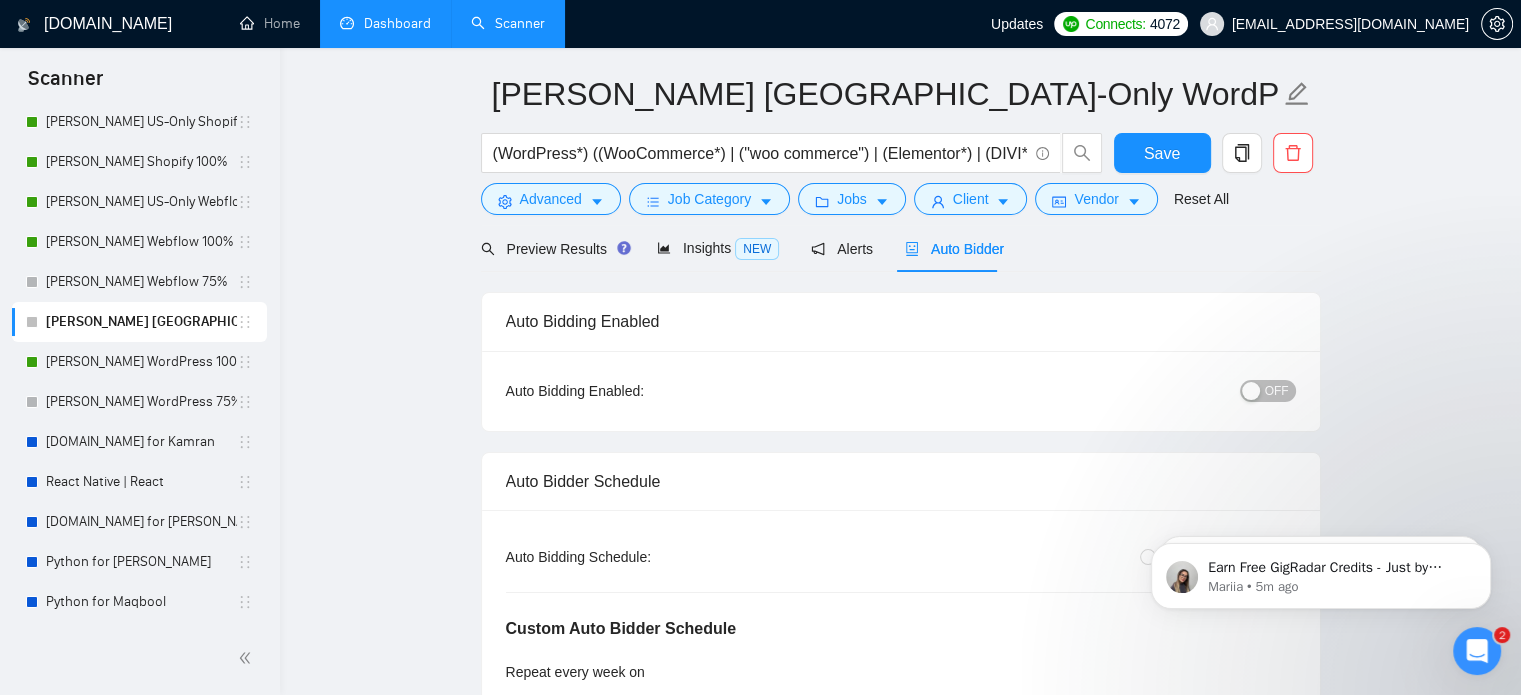 click on "OFF" at bounding box center (1277, 391) 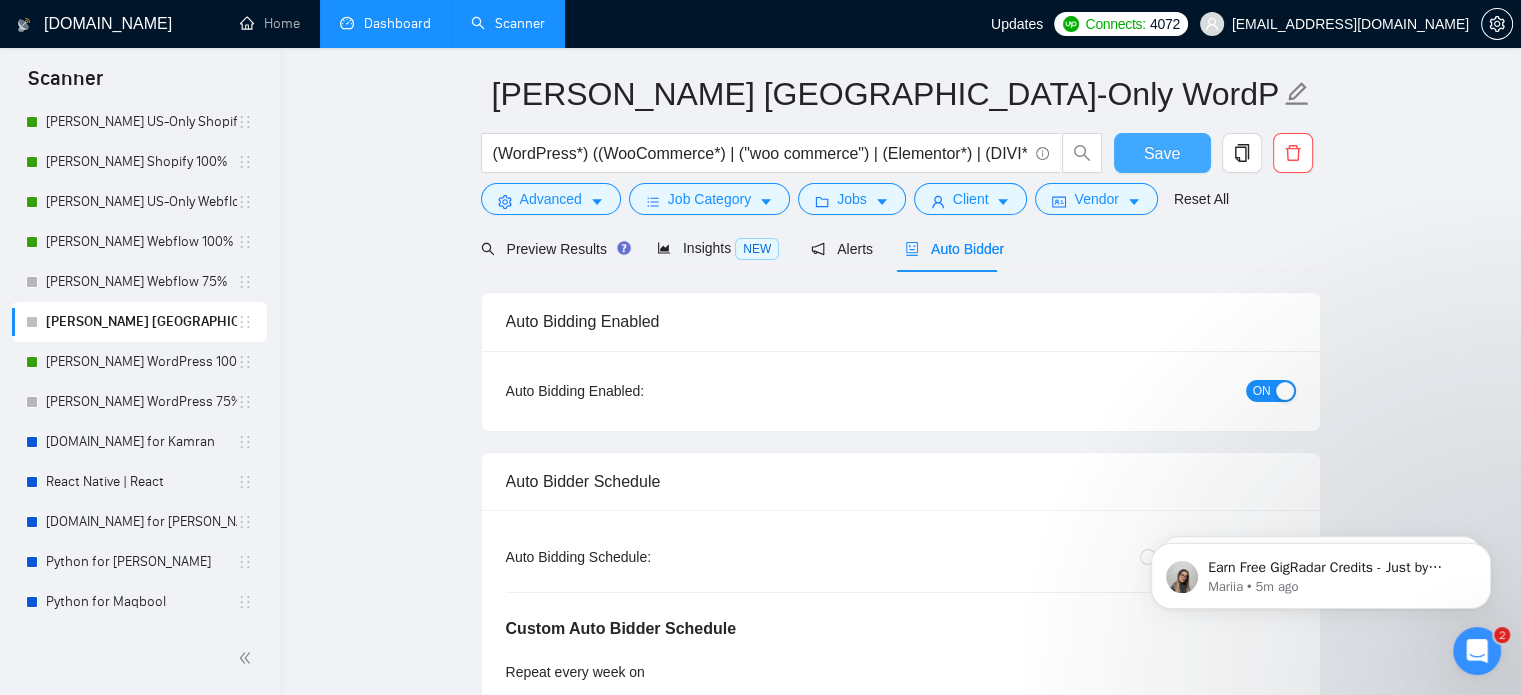 click on "Save" at bounding box center [1162, 153] 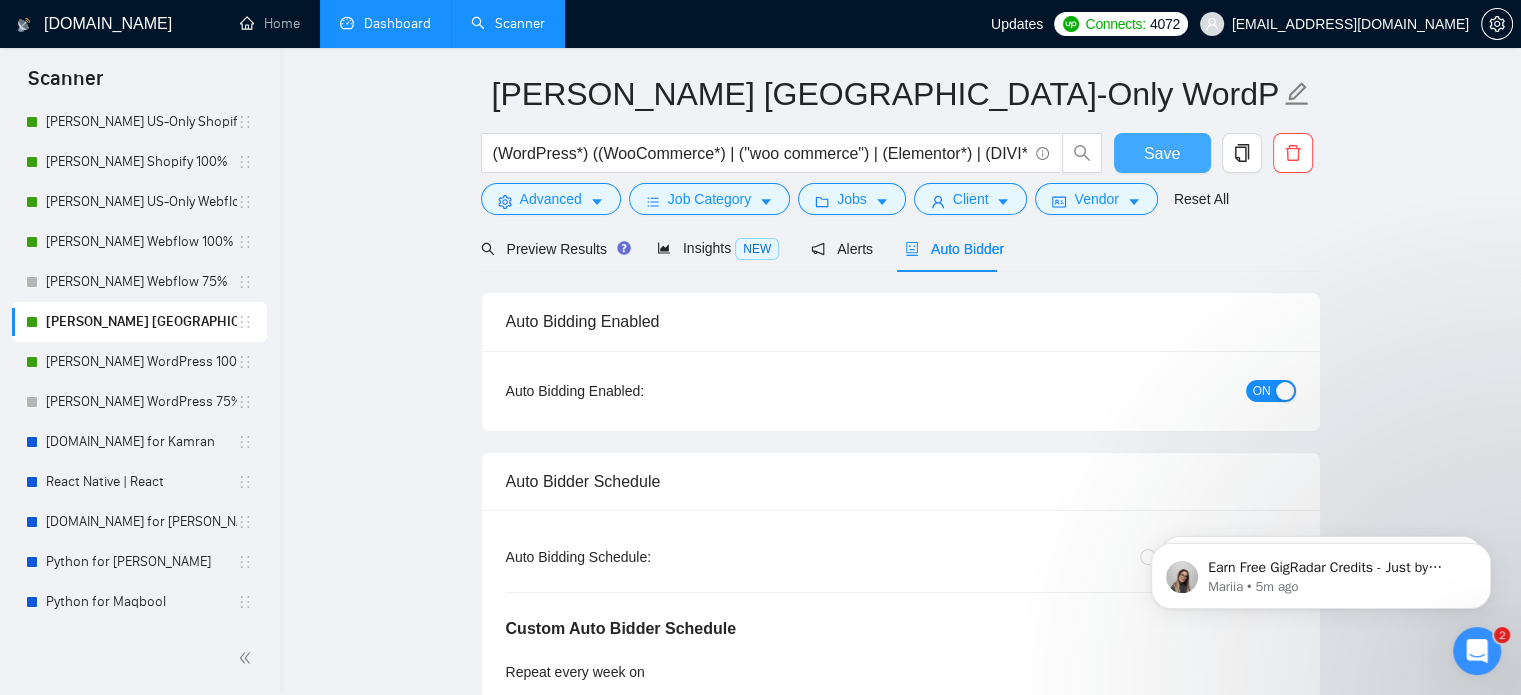 type 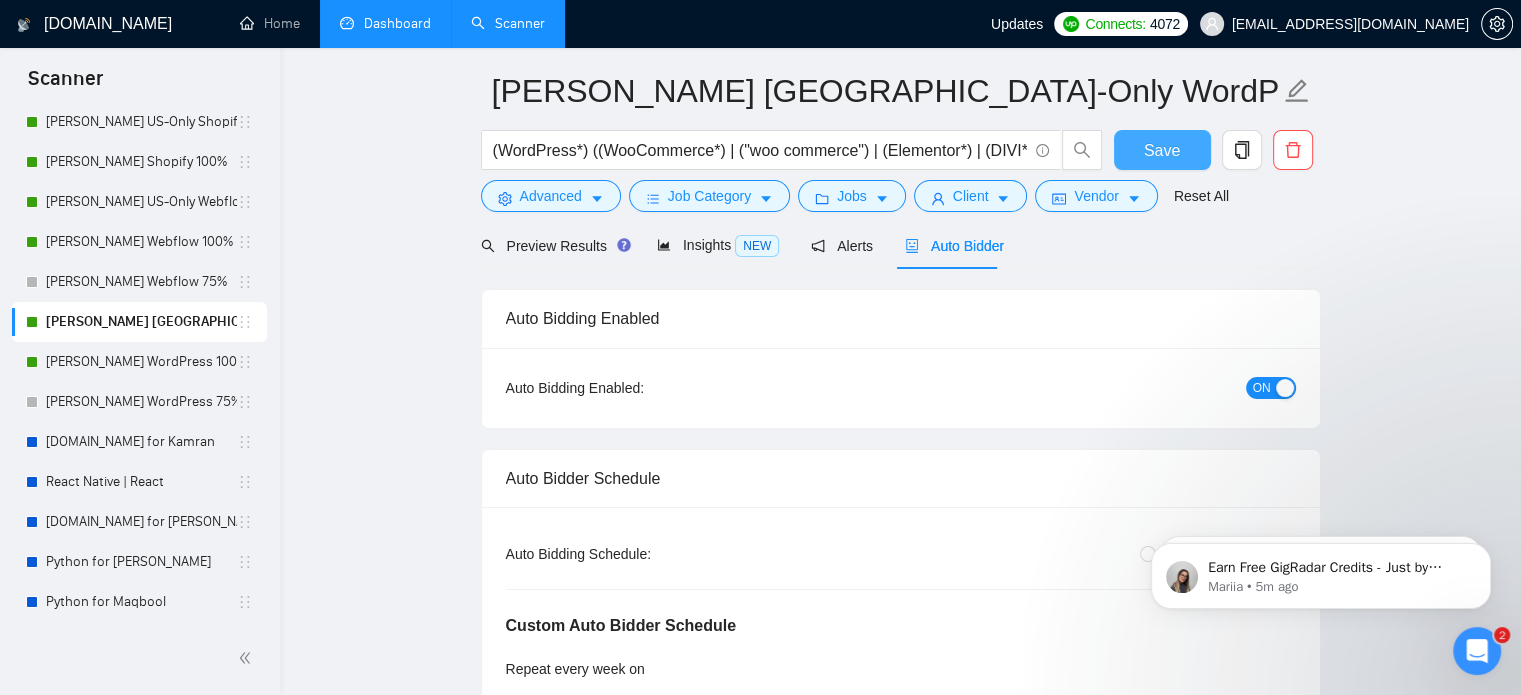 scroll, scrollTop: 68, scrollLeft: 0, axis: vertical 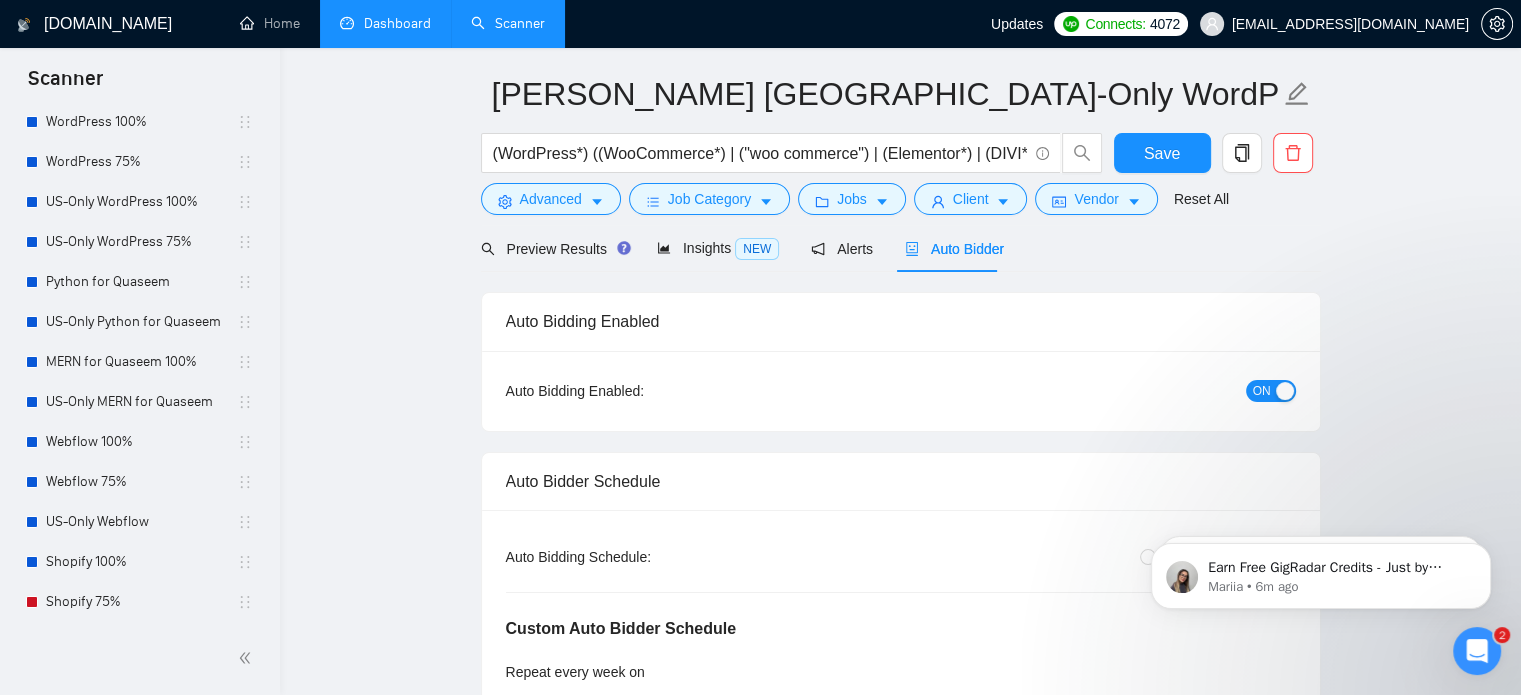 drag, startPoint x: 112, startPoint y: 286, endPoint x: 877, endPoint y: 235, distance: 766.6981 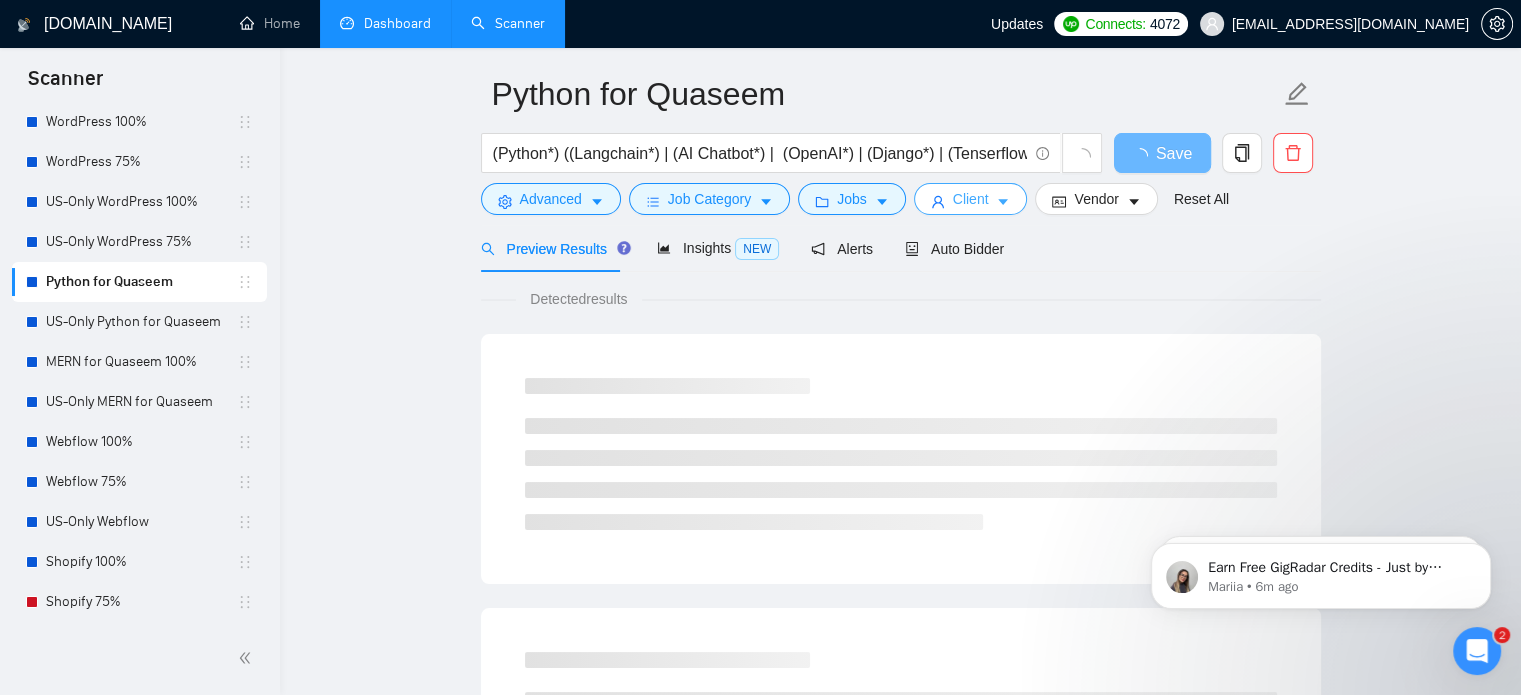 click on "Client" at bounding box center (971, 199) 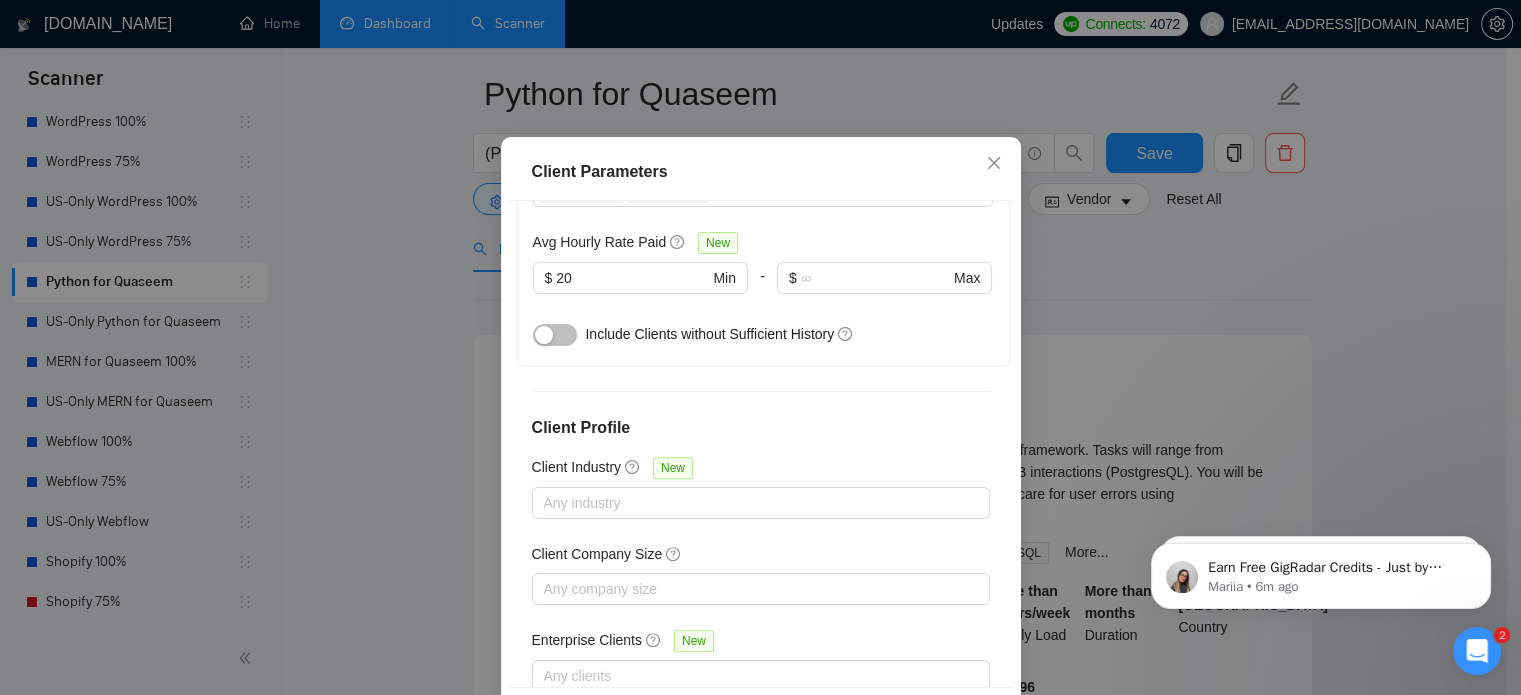 scroll, scrollTop: 788, scrollLeft: 0, axis: vertical 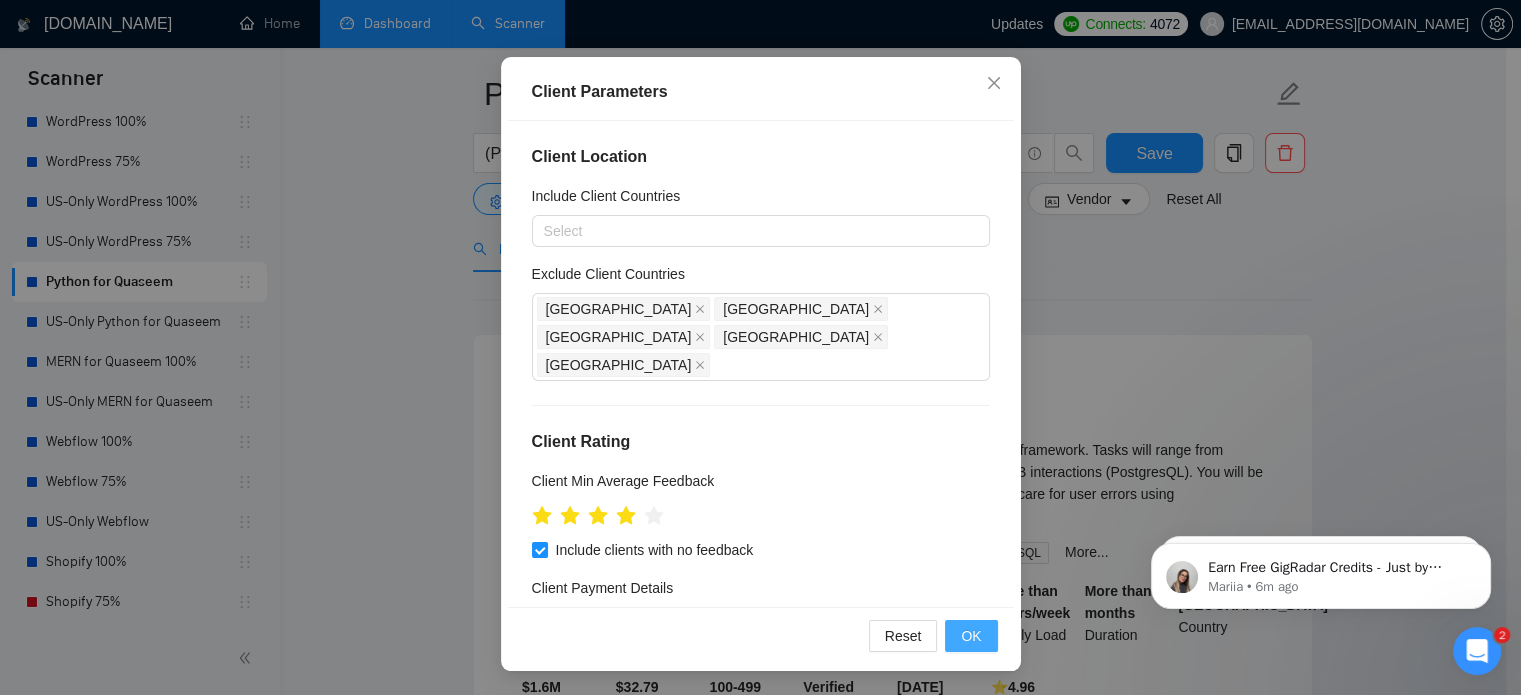 click on "OK" at bounding box center [971, 636] 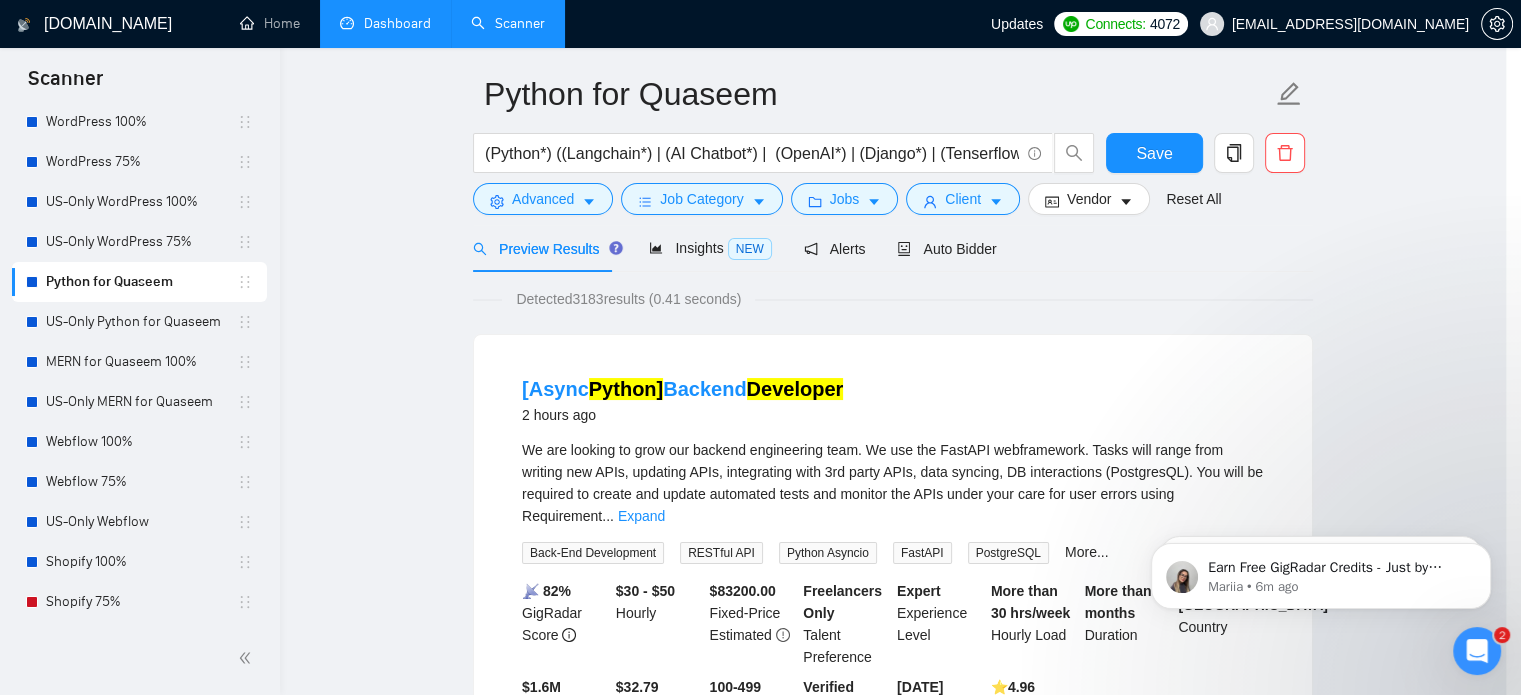 scroll, scrollTop: 63, scrollLeft: 0, axis: vertical 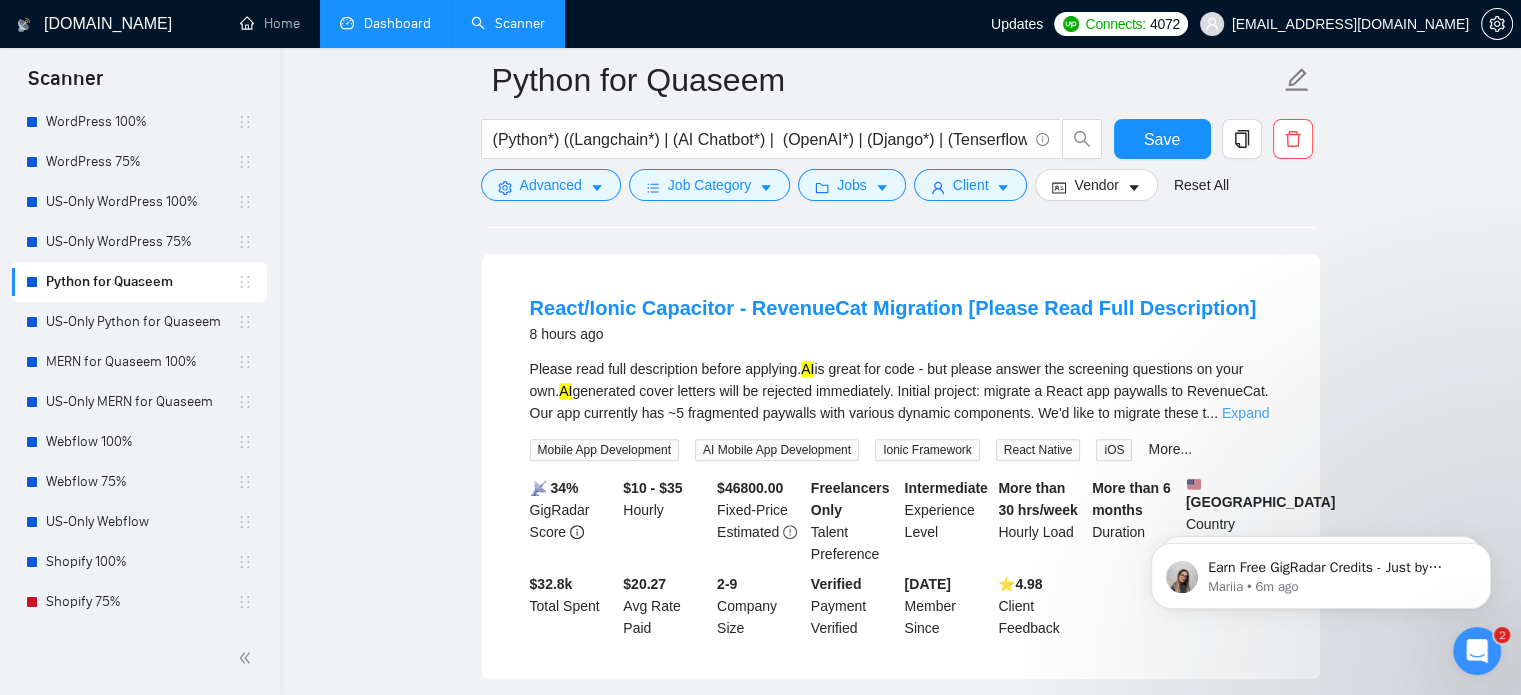 click on "Expand" at bounding box center (1245, 413) 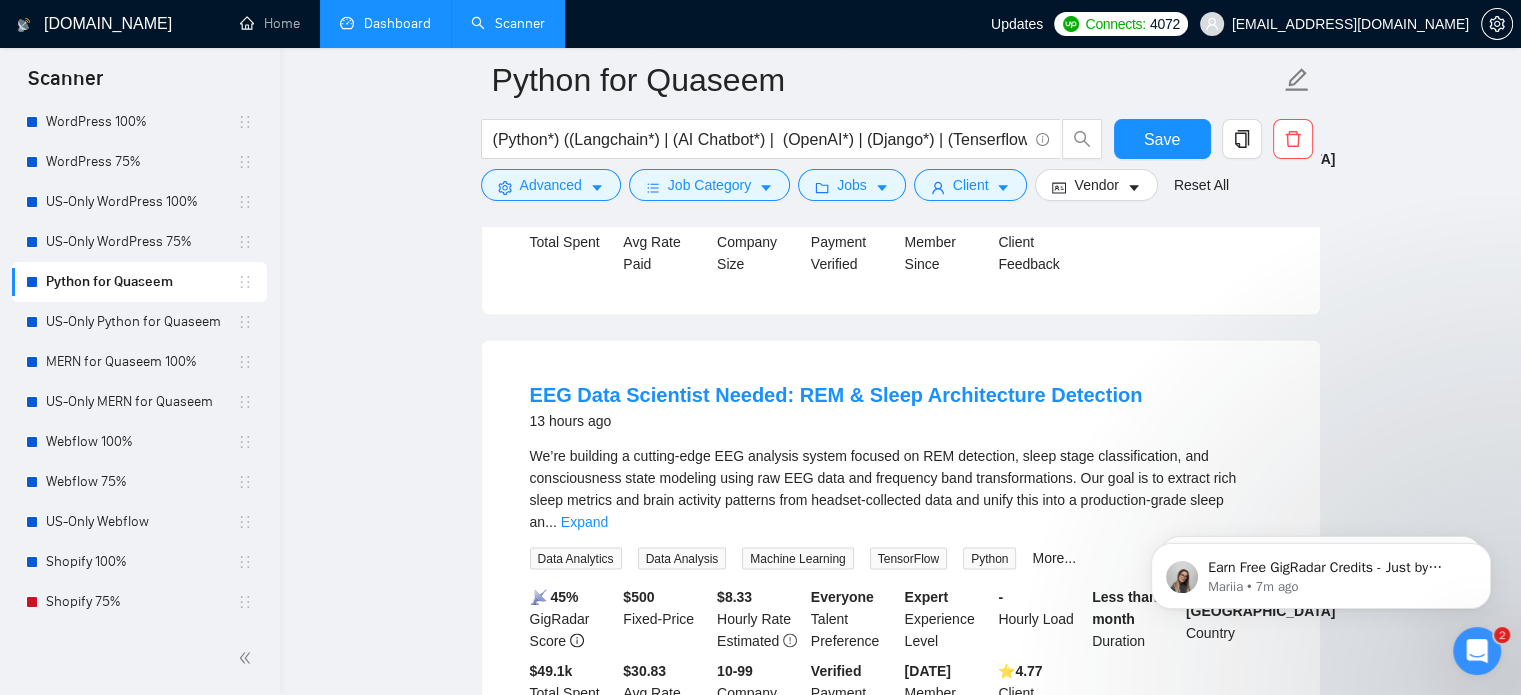 scroll, scrollTop: 3668, scrollLeft: 0, axis: vertical 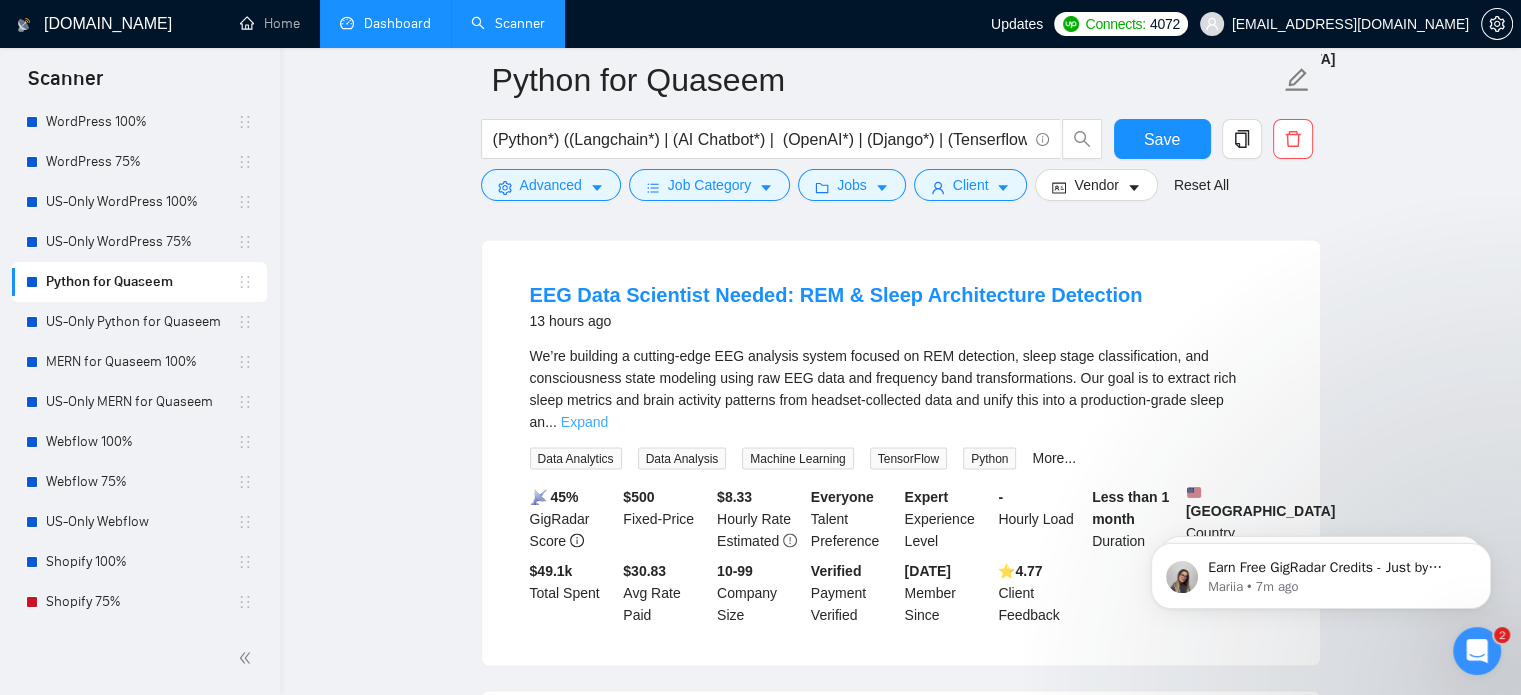 click on "Expand" at bounding box center [584, 421] 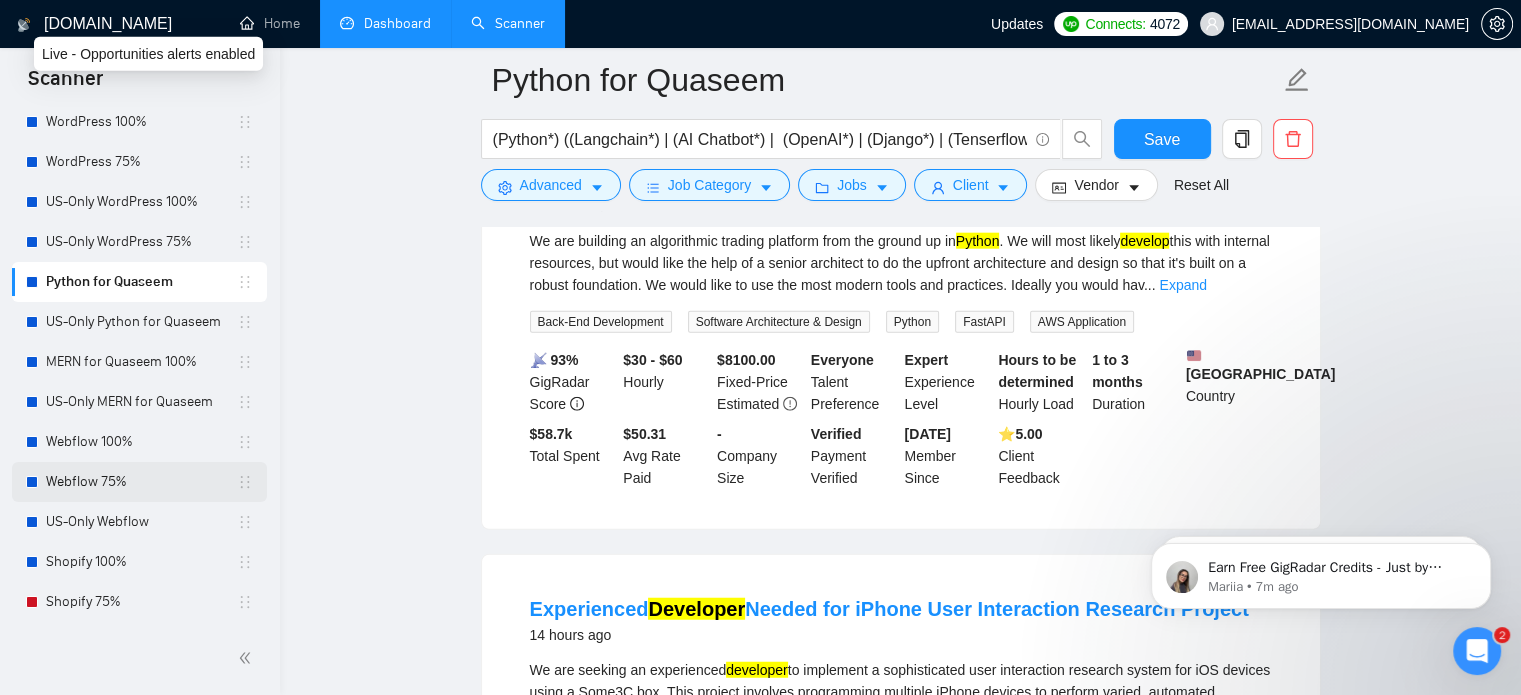 scroll, scrollTop: 4968, scrollLeft: 0, axis: vertical 